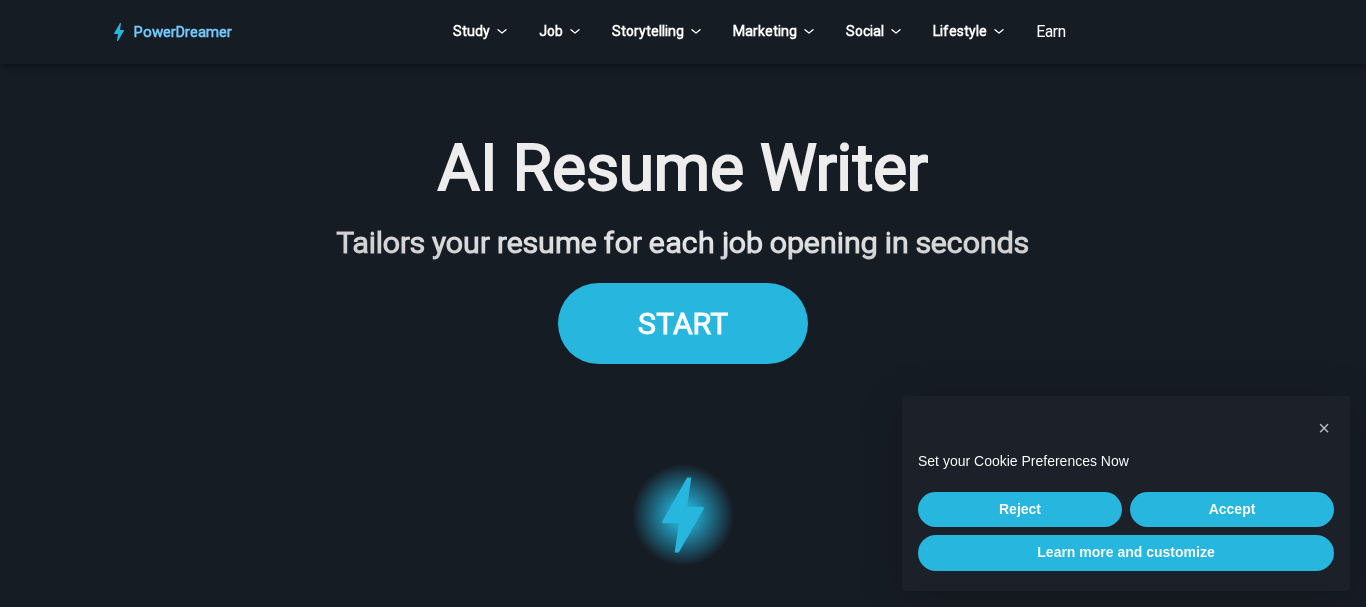 scroll, scrollTop: 0, scrollLeft: 0, axis: both 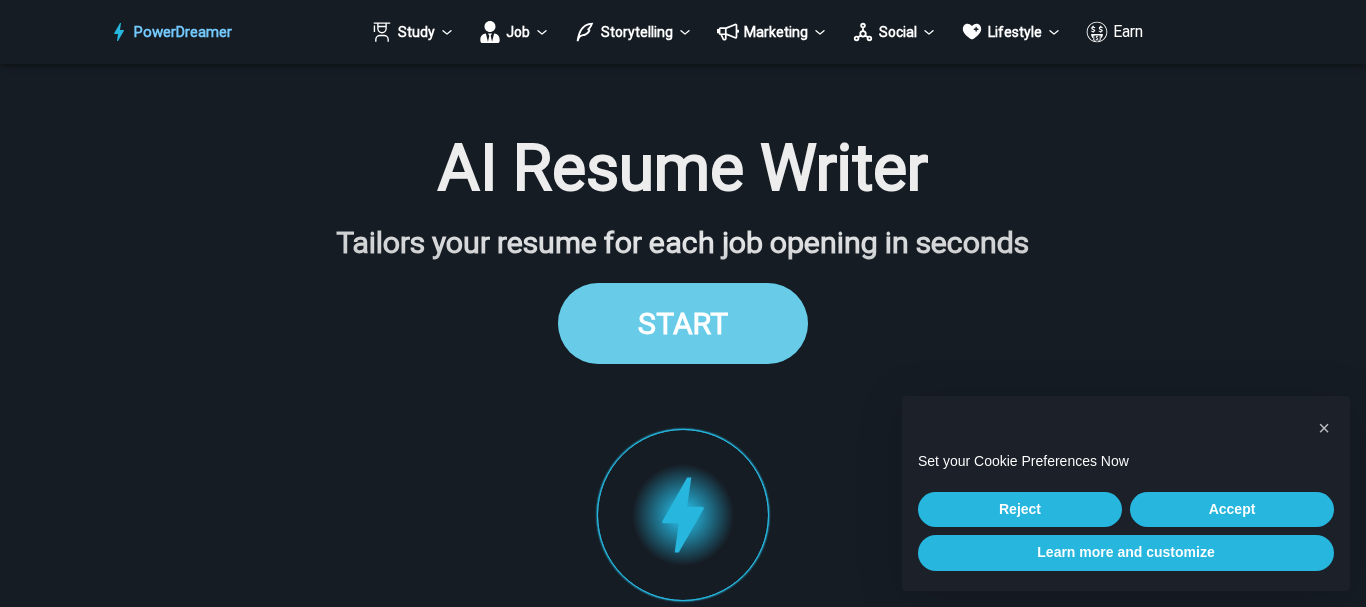 click on "START" at bounding box center [683, 323] 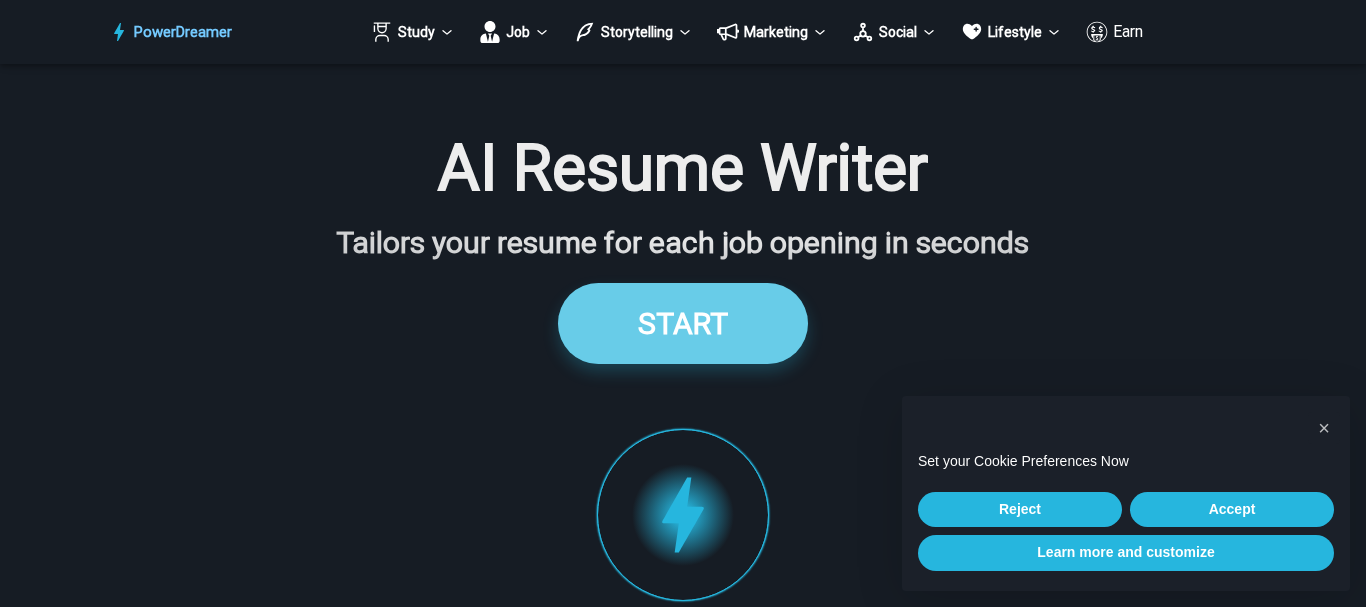 scroll, scrollTop: 1963, scrollLeft: 0, axis: vertical 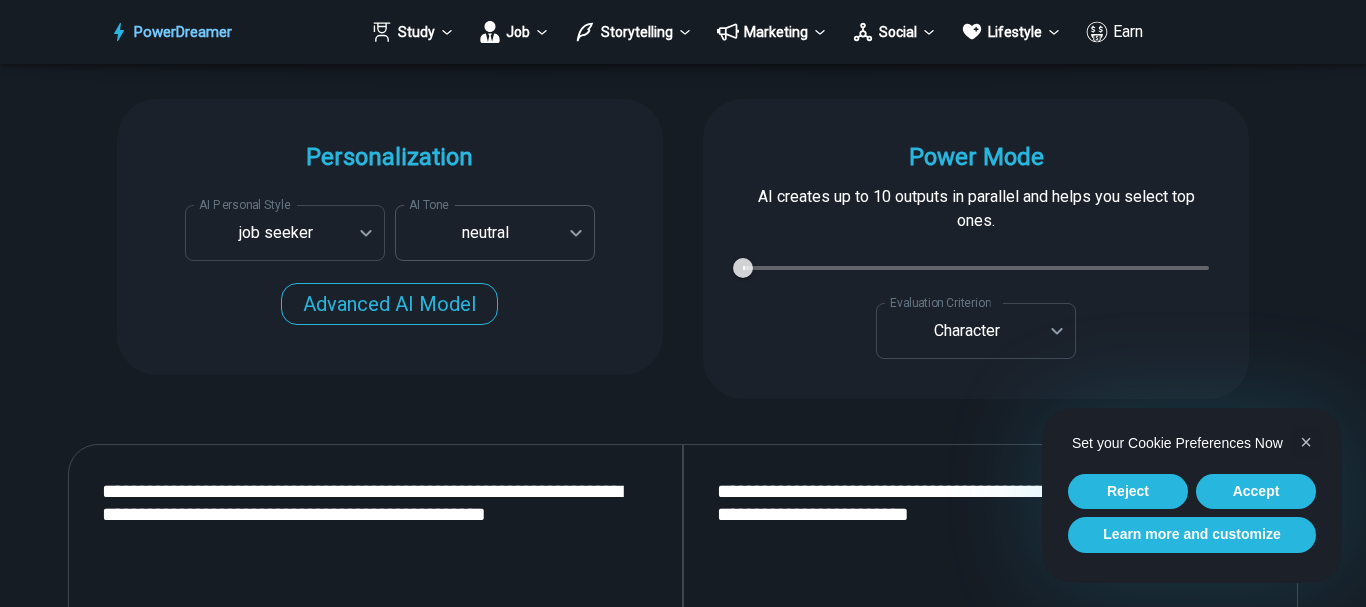 click on "PowerDreamer Study Job Storytelling Marketing Social Lifestyle Earn AI Resume Writer Tailors your resume for each job opening in seconds START Faster with PowerDreamer 218,497  AI-Generated Outputs.  60,000+  PowerDreamer  Users.  60+ AI Tools. PowerDreamer saved me a ton of stress and even more time. Highly recommend. [FIRST] [LAST] is a writer and producer with experience at Morning Rush, [STATE] PBS, Metro Weekly and The Washington Times I received a job offer today that your awesome website helped me get. Thank you! I will be singing your praises. [LAST] [LAST] signed up to PowerDreamer November 30th 2023 and received his job offer February 1st 2024 Absolutely love this program!! I'm usually hesitant to pay for anything without being able to try it for free first. However, I was desperate to get resume writing help and this program far exceeded my expectations! I have been telling anyone I know looking for a job to try it. [LAST] [LAST] [LAST], [TITLE] in E-Commerce [FIRST] [LAST] [FIRST] [LAST] AI Tone" at bounding box center (683, 2780) 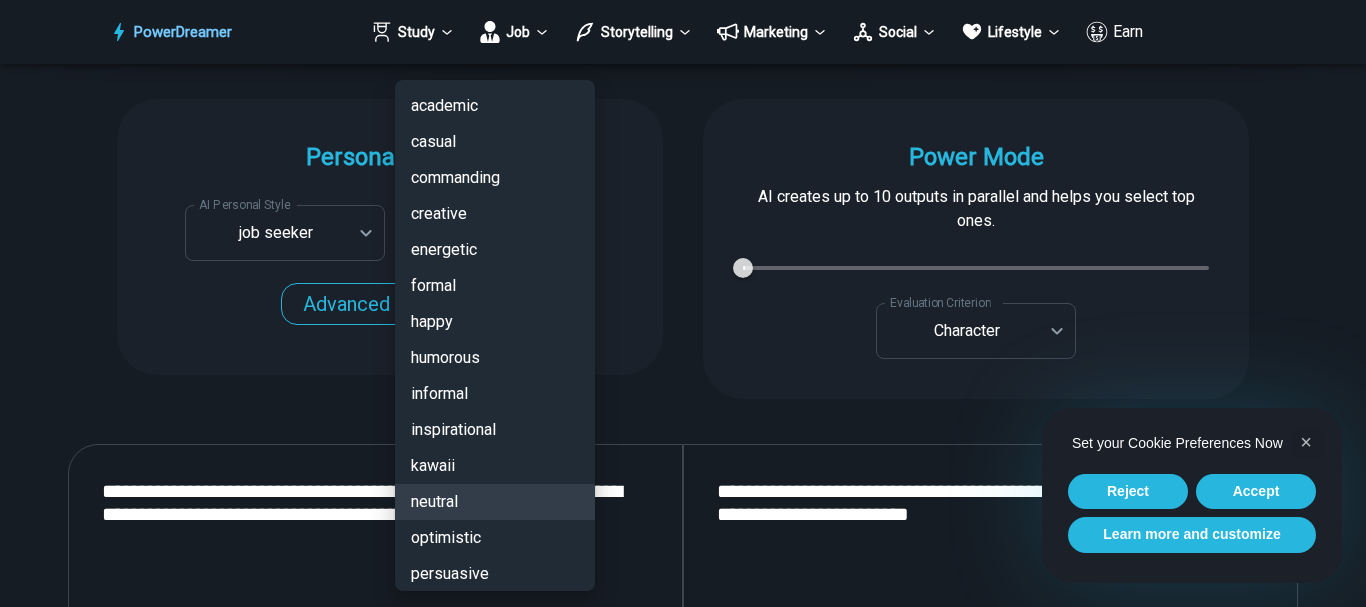 click at bounding box center [683, 303] 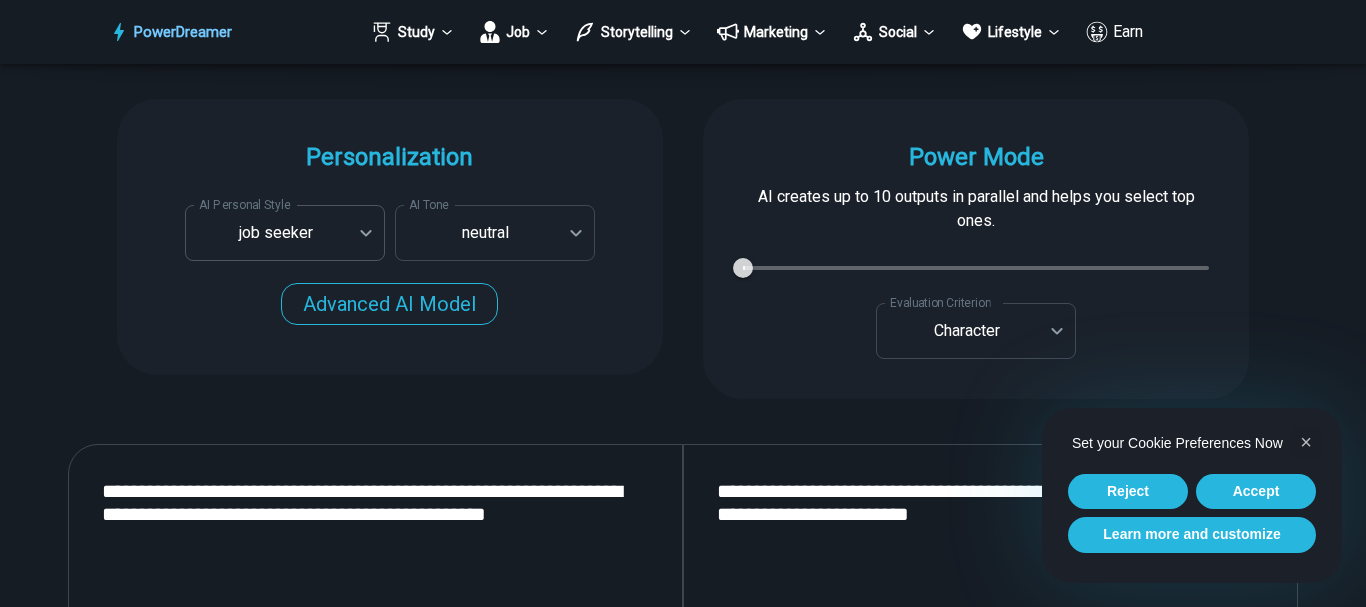 click on "PowerDreamer Study Job Storytelling Marketing Social Lifestyle Earn AI Resume Writer Tailors your resume for each job opening in seconds START Faster with PowerDreamer 218,497  AI-Generated Outputs.  60,000+  PowerDreamer  Users.  60+ AI Tools. PowerDreamer saved me a ton of stress and even more time. Highly recommend. [FIRST] [LAST] is a writer and producer with experience at Morning Rush, [STATE] PBS, Metro Weekly and The Washington Times I received a job offer today that your awesome website helped me get. Thank you! I will be singing your praises. [LAST] [LAST] signed up to PowerDreamer November 30th 2023 and received his job offer February 1st 2024 Absolutely love this program!! I'm usually hesitant to pay for anything without being able to try it for free first. However, I was desperate to get resume writing help and this program far exceeded my expectations! I have been telling anyone I know looking for a job to try it. [LAST] [LAST] [LAST], [TITLE] in E-Commerce [FIRST] [LAST] [FIRST] [LAST] AI Tone" at bounding box center (683, 2780) 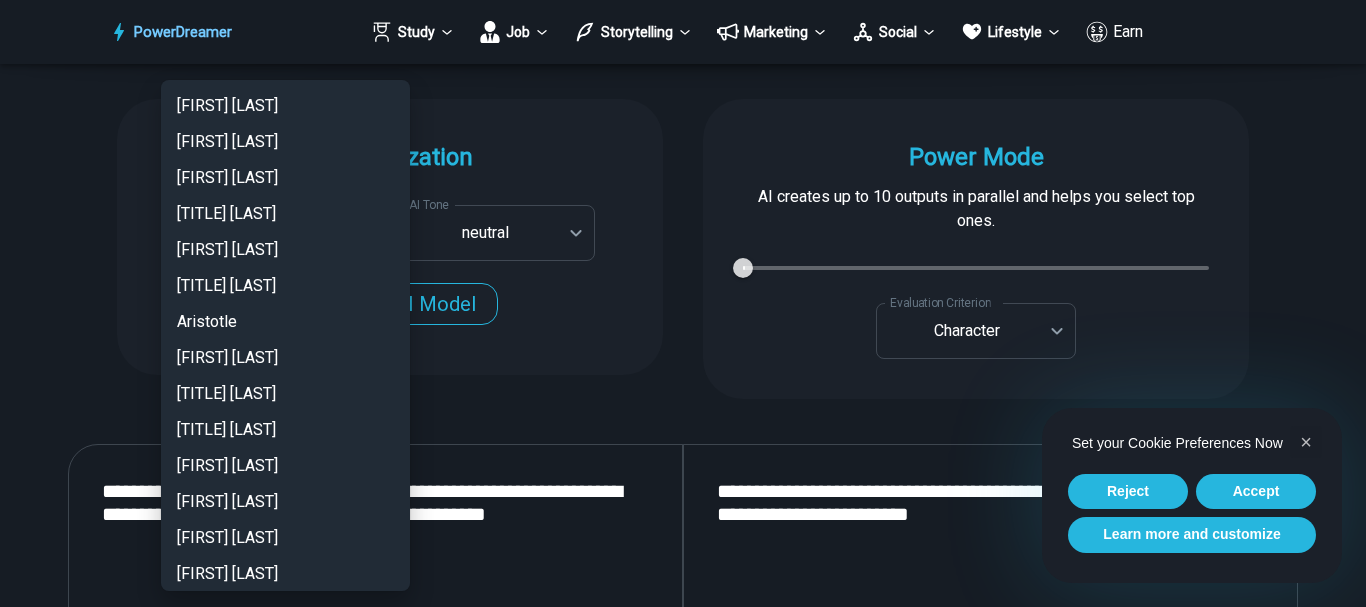 scroll, scrollTop: 4415, scrollLeft: 0, axis: vertical 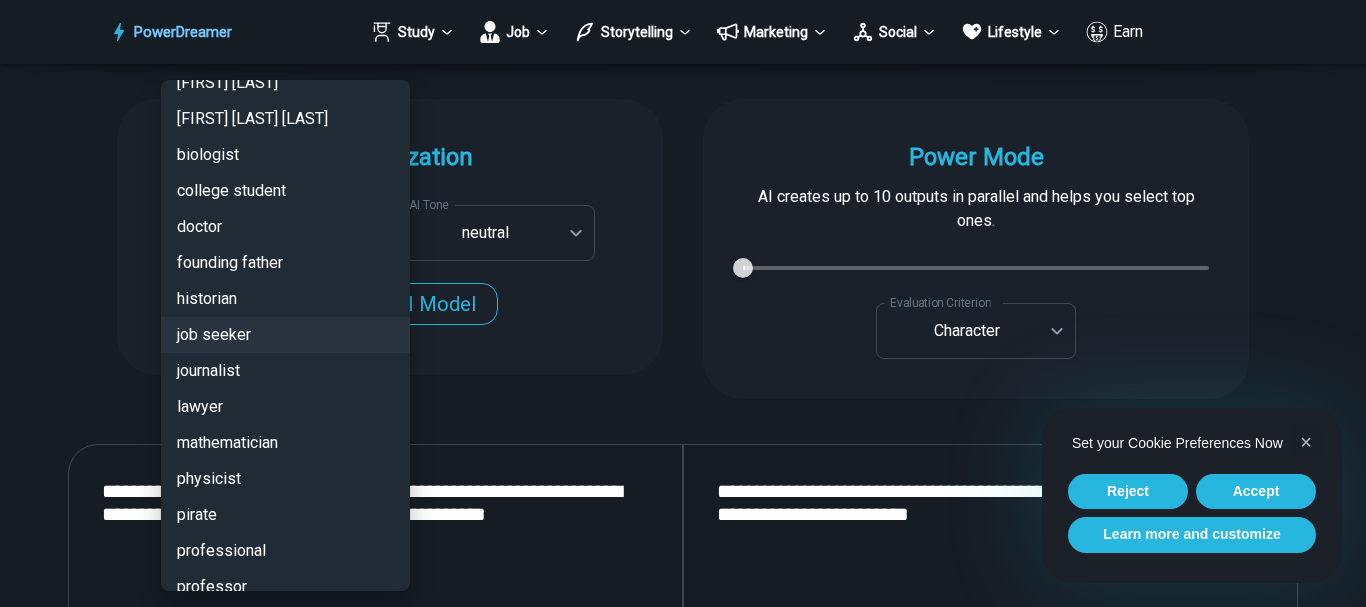 click on "job seeker" at bounding box center [285, 335] 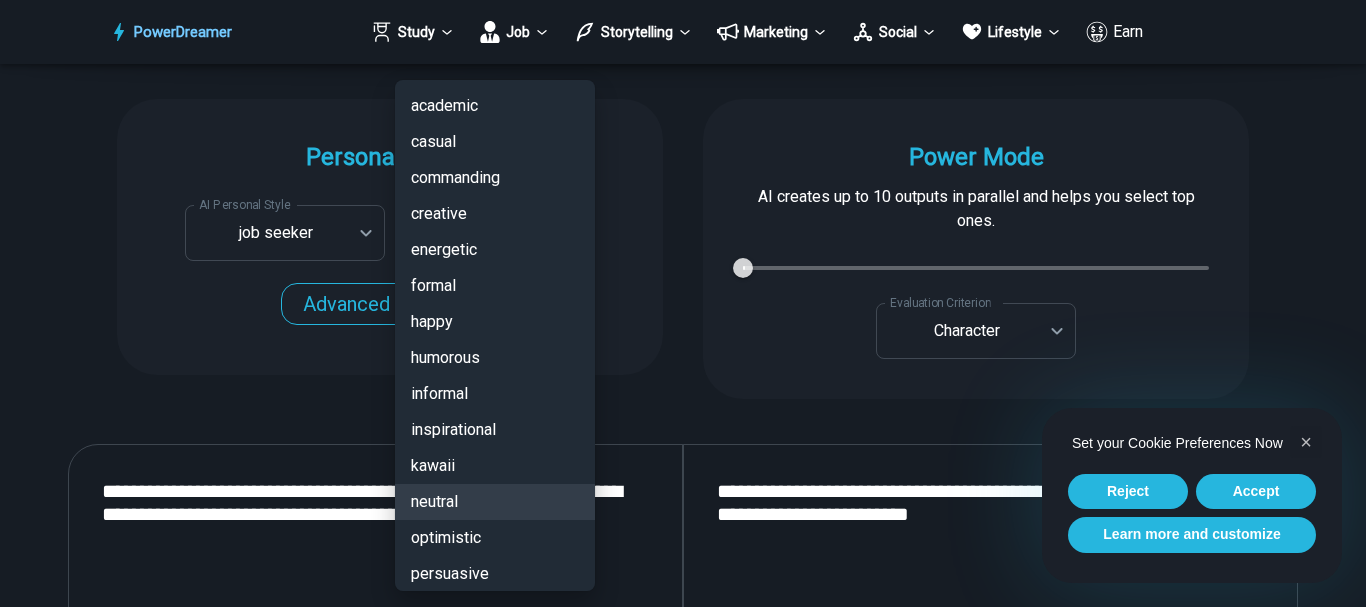 click on "PowerDreamer Study Job Storytelling Marketing Social Lifestyle Earn AI Resume Writer Tailors your resume for each job opening in seconds START Faster with PowerDreamer 218,497  AI-Generated Outputs.  60,000+  PowerDreamer  Users.  60+ AI Tools. PowerDreamer saved me a ton of stress and even more time. Highly recommend. [FIRST] [LAST] is a writer and producer with experience at Morning Rush, [STATE] PBS, Metro Weekly and The Washington Times I received a job offer today that your awesome website helped me get. Thank you! I will be singing your praises. [LAST] [LAST] signed up to PowerDreamer November 30th 2023 and received his job offer February 1st 2024 Absolutely love this program!! I'm usually hesitant to pay for anything without being able to try it for free first. However, I was desperate to get resume writing help and this program far exceeded my expectations! I have been telling anyone I know looking for a job to try it. [LAST] [LAST] [LAST], [TITLE] in E-Commerce [FIRST] [LAST] [FIRST] [LAST] AI Tone" at bounding box center (683, 2780) 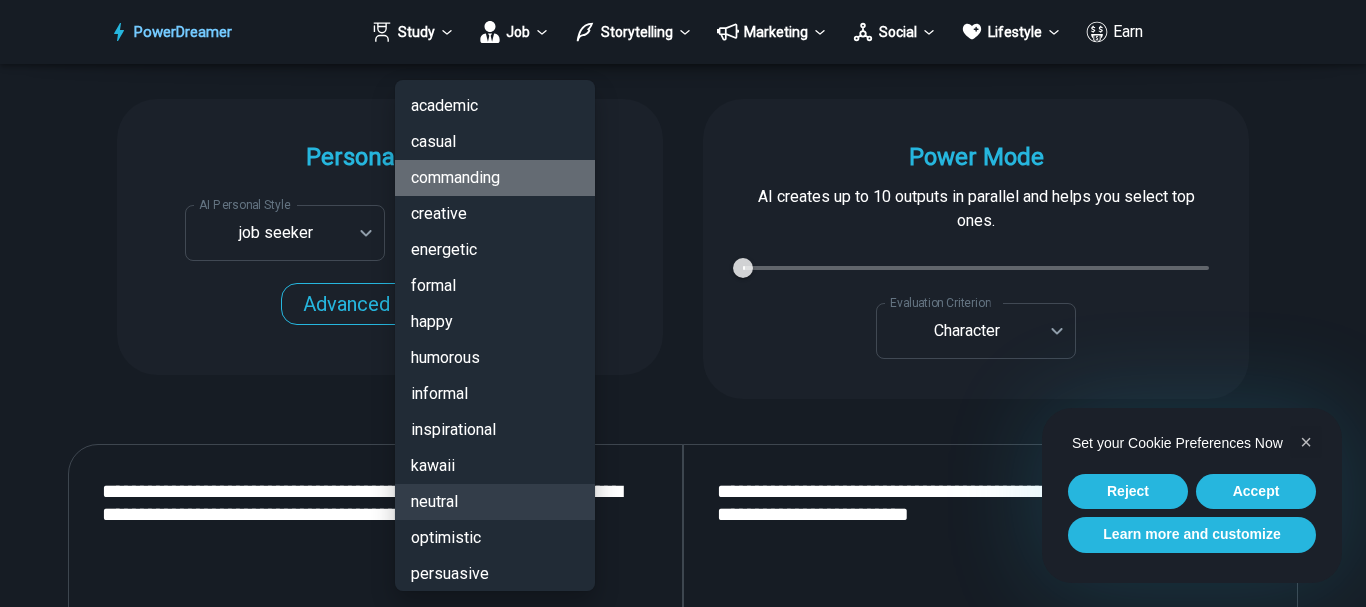 click on "commanding" at bounding box center [495, 178] 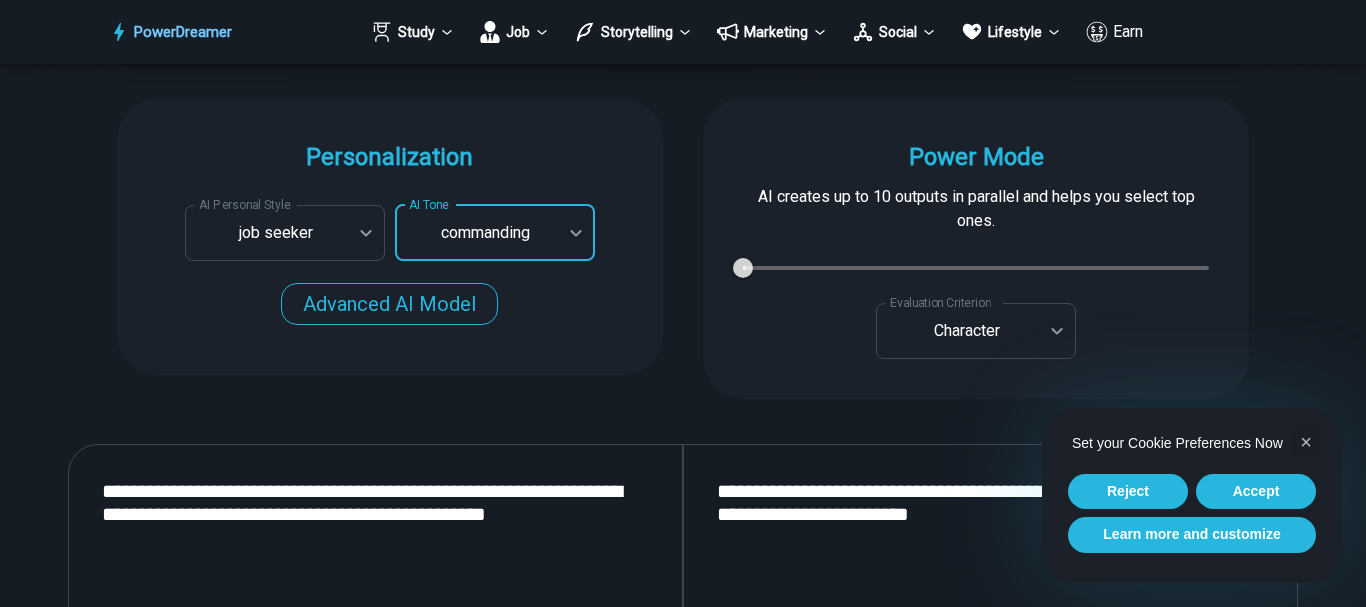 click on "PowerDreamer Study Job Storytelling Marketing Social Lifestyle Earn AI Resume Writer Tailors your resume for each job opening in seconds START Faster with PowerDreamer 218,497  AI-Generated Outputs.  60,000+  PowerDreamer  Users.  60+ AI Tools. PowerDreamer saved me a ton of stress and even more time. Highly recommend. [FIRST] [LAST] is a writer and producer with experience at Morning Rush, [STATE] PBS, Metro Weekly and The Washington Times I received a job offer today that your awesome website helped me get. Thank you! I will be singing your praises. [LAST] [LAST] signed up to PowerDreamer November 30th 2023 and received his job offer February 1st 2024 Absolutely love this program!! I'm usually hesitant to pay for anything without being able to try it for free first. However, I was desperate to get resume writing help and this program far exceeded my expectations! I have been telling anyone I know looking for a job to try it. [LAST] [LAST] [LAST], [TITLE] in E-Commerce [FIRST] [LAST] [FIRST] [LAST] AI Tone" at bounding box center (683, 2780) 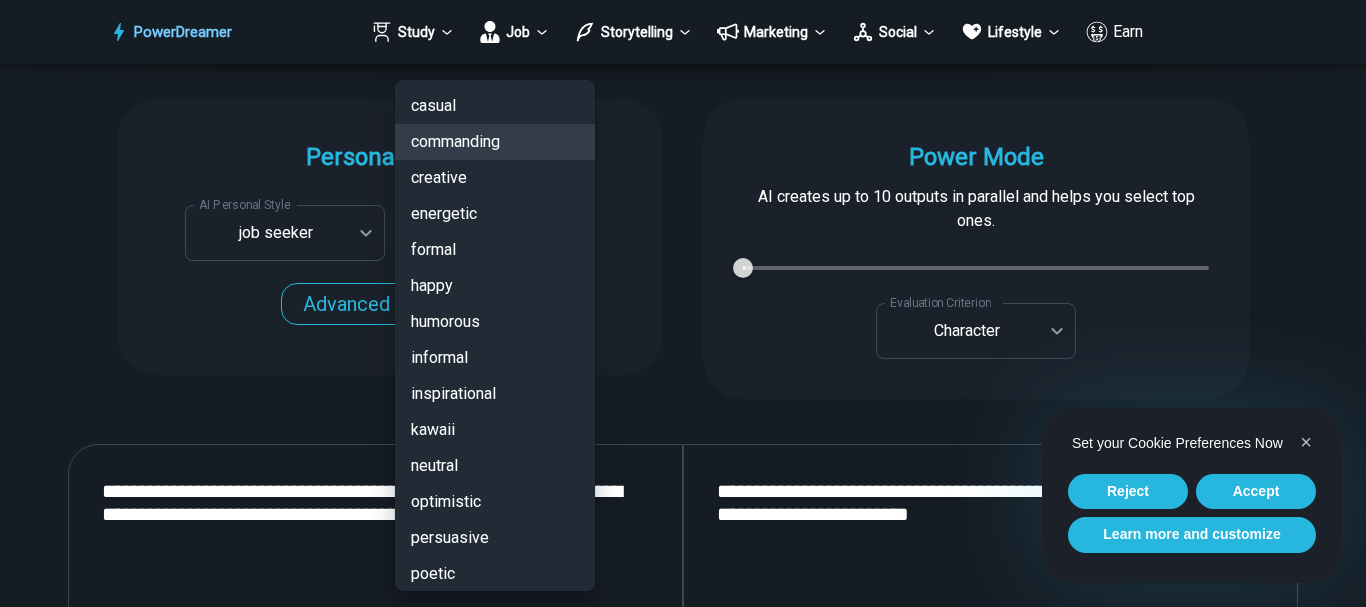 scroll, scrollTop: 0, scrollLeft: 0, axis: both 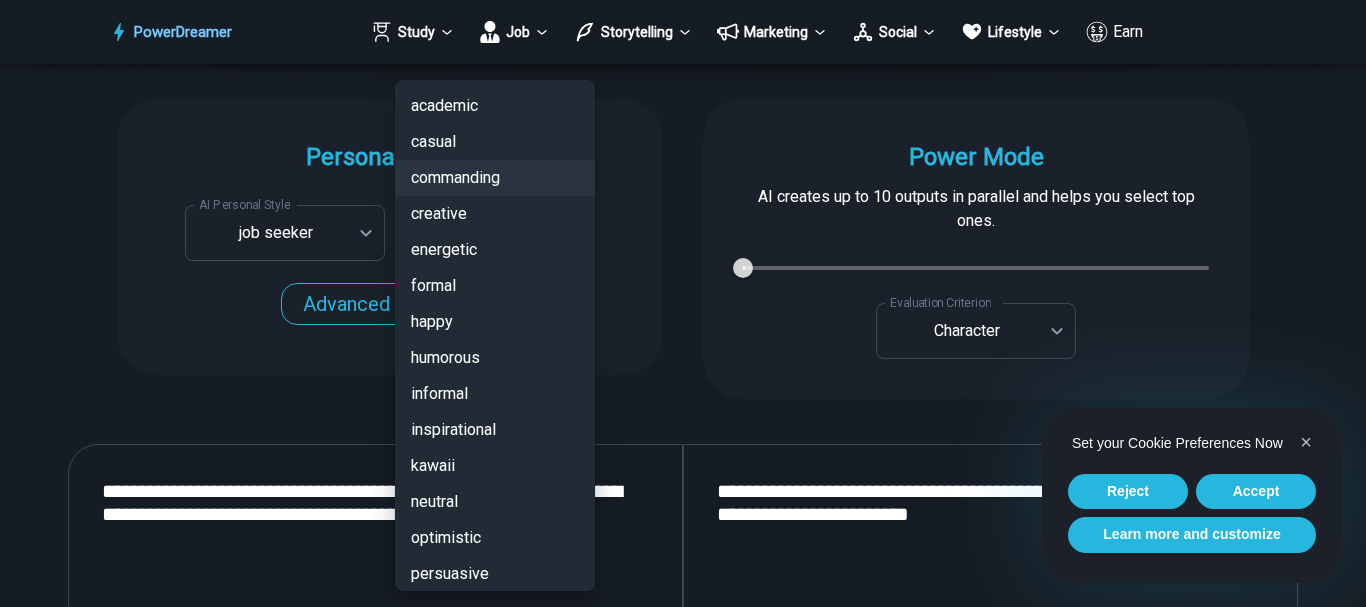 click on "commanding" at bounding box center (495, 178) 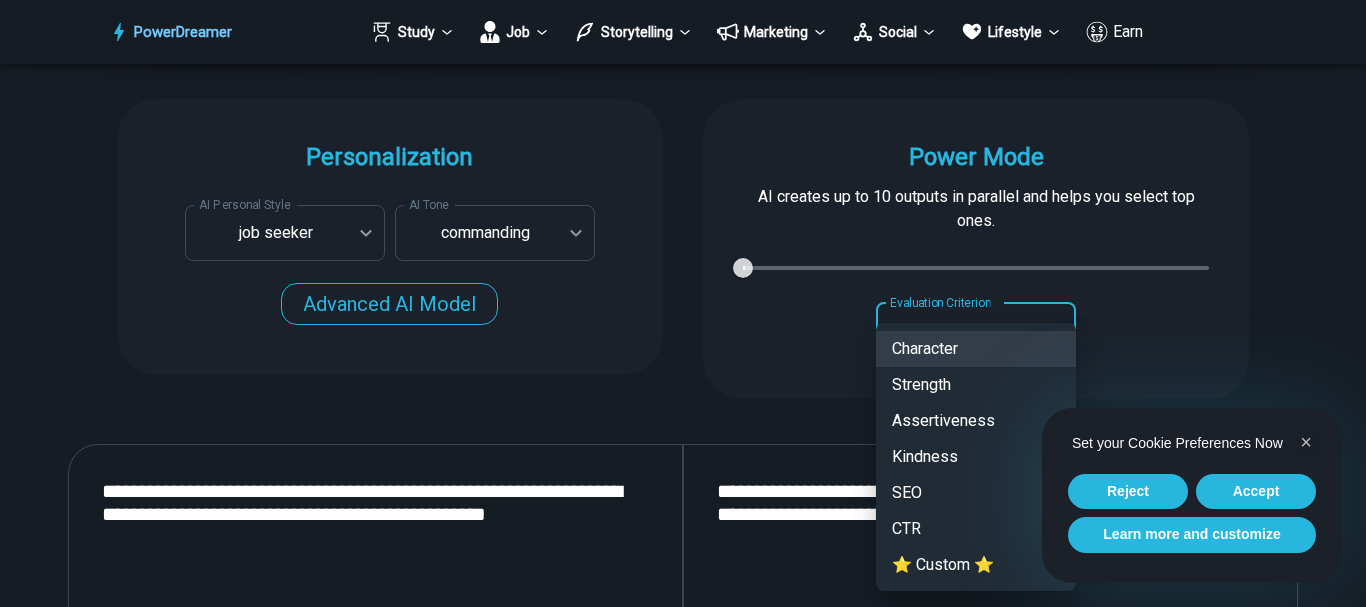 click on "PowerDreamer Study Job Storytelling Marketing Social Lifestyle Earn AI Resume Writer Tailors your resume for each job opening in seconds START Faster with PowerDreamer 218,497  AI-Generated Outputs.  60,000+  PowerDreamer  Users.  60+ AI Tools. PowerDreamer saved me a ton of stress and even more time. Highly recommend. [FIRST] [LAST] is a writer and producer with experience at Morning Rush, [STATE] PBS, Metro Weekly and The Washington Times I received a job offer today that your awesome website helped me get. Thank you! I will be singing your praises. [LAST] [LAST] signed up to PowerDreamer November 30th 2023 and received his job offer February 1st 2024 Absolutely love this program!! I'm usually hesitant to pay for anything without being able to try it for free first. However, I was desperate to get resume writing help and this program far exceeded my expectations! I have been telling anyone I know looking for a job to try it. [LAST] [LAST] [LAST], [TITLE] in E-Commerce [FIRST] [LAST] [FIRST] [LAST] AI Tone" at bounding box center [683, 2780] 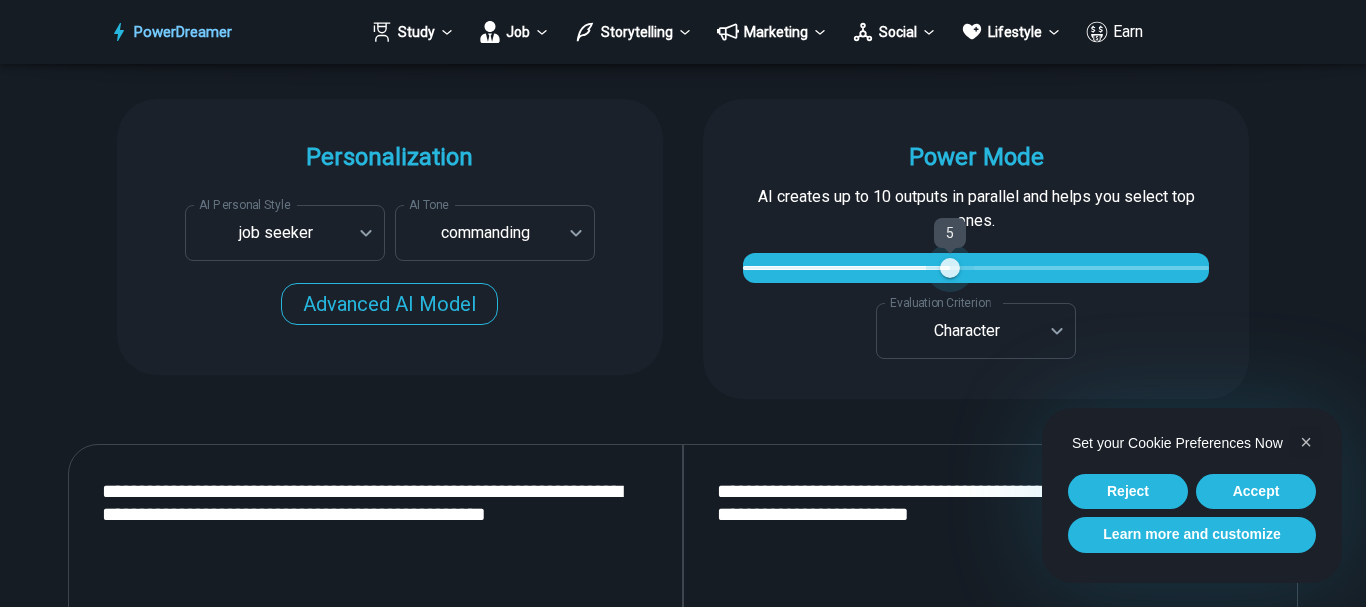 type on "*" 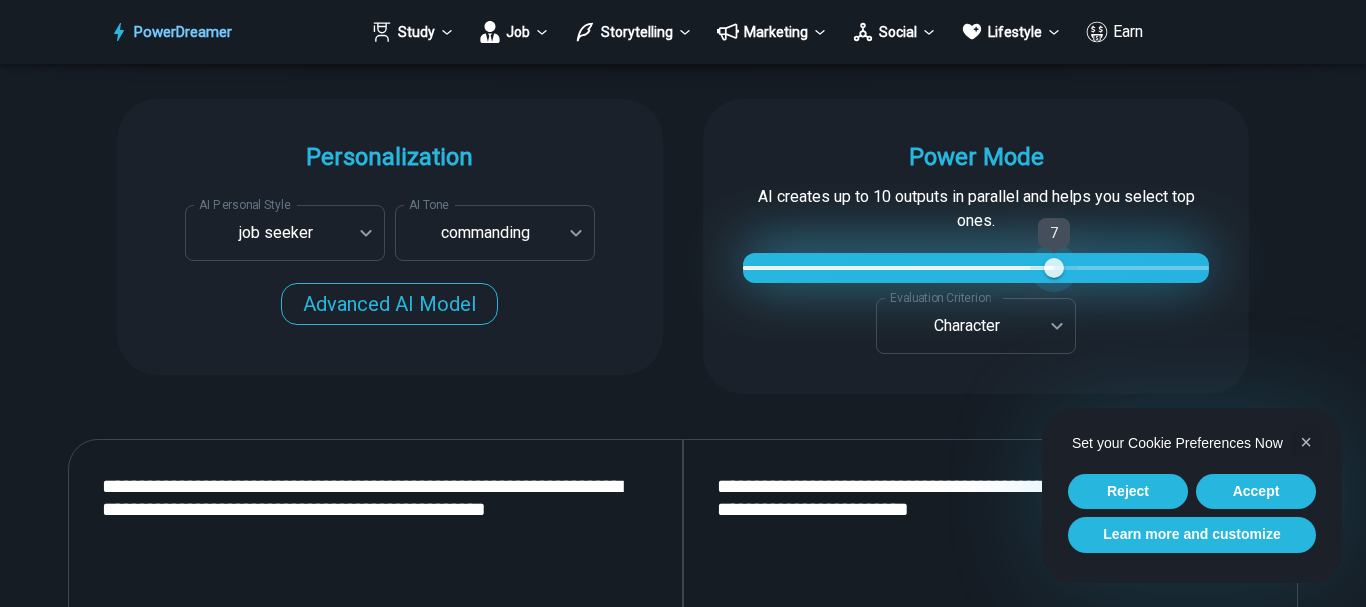 type on "*" 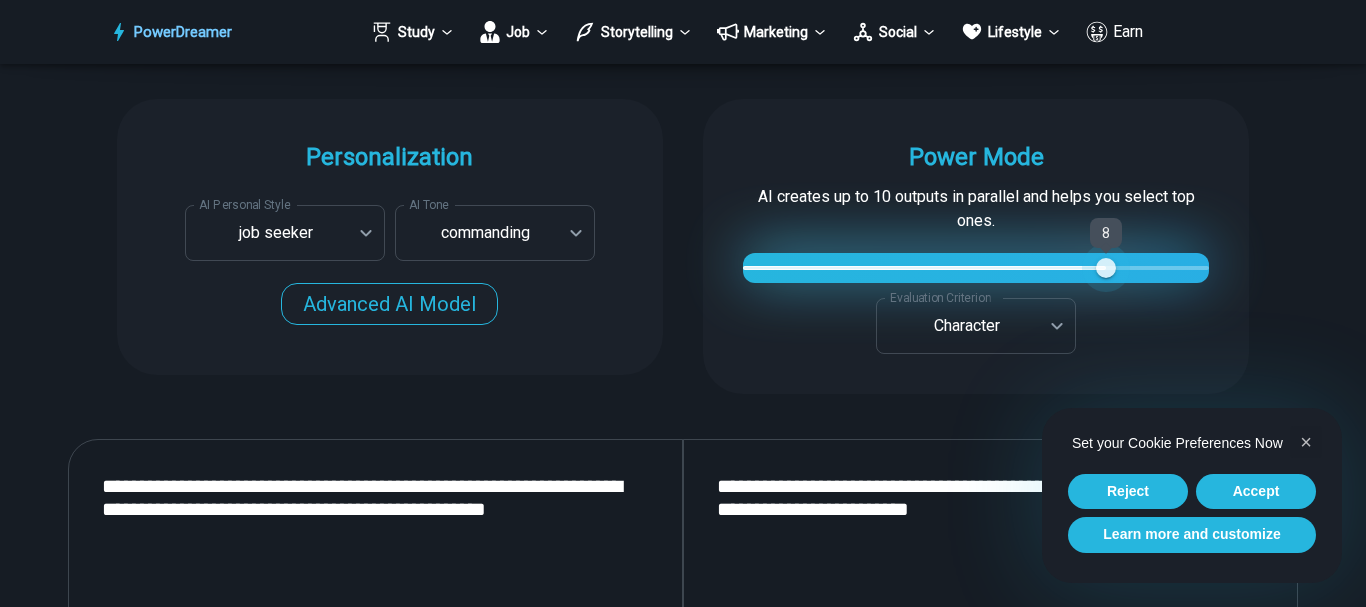 type on "*" 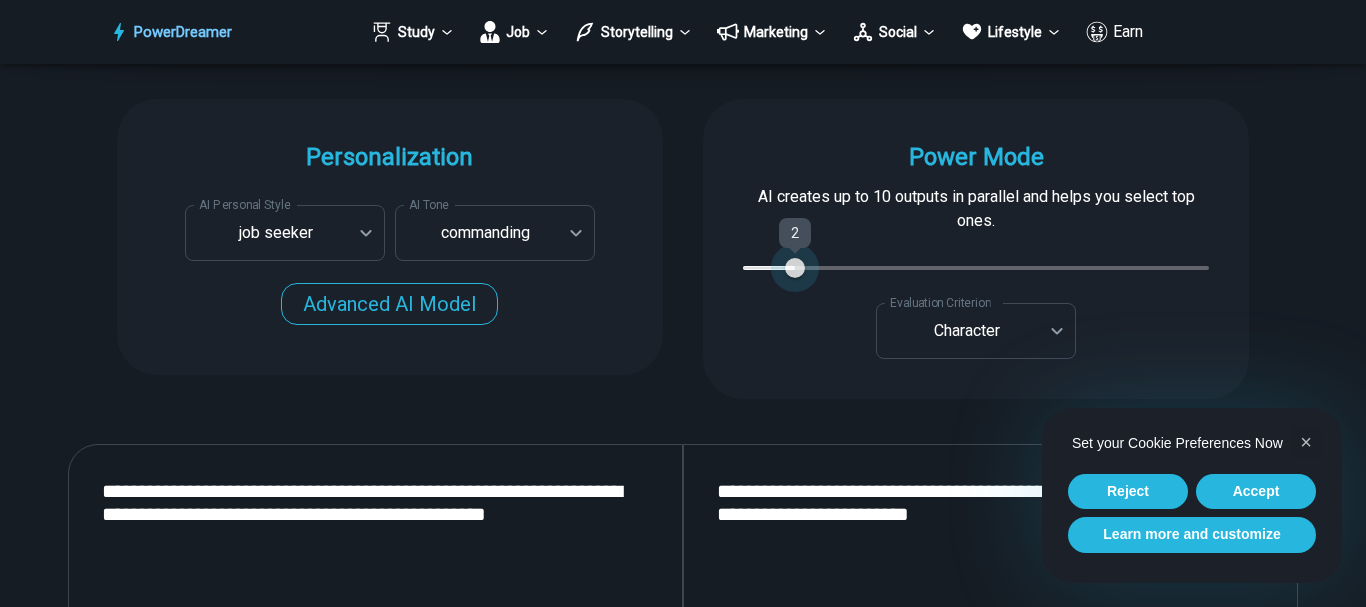 drag, startPoint x: 747, startPoint y: 272, endPoint x: 784, endPoint y: 278, distance: 37.48333 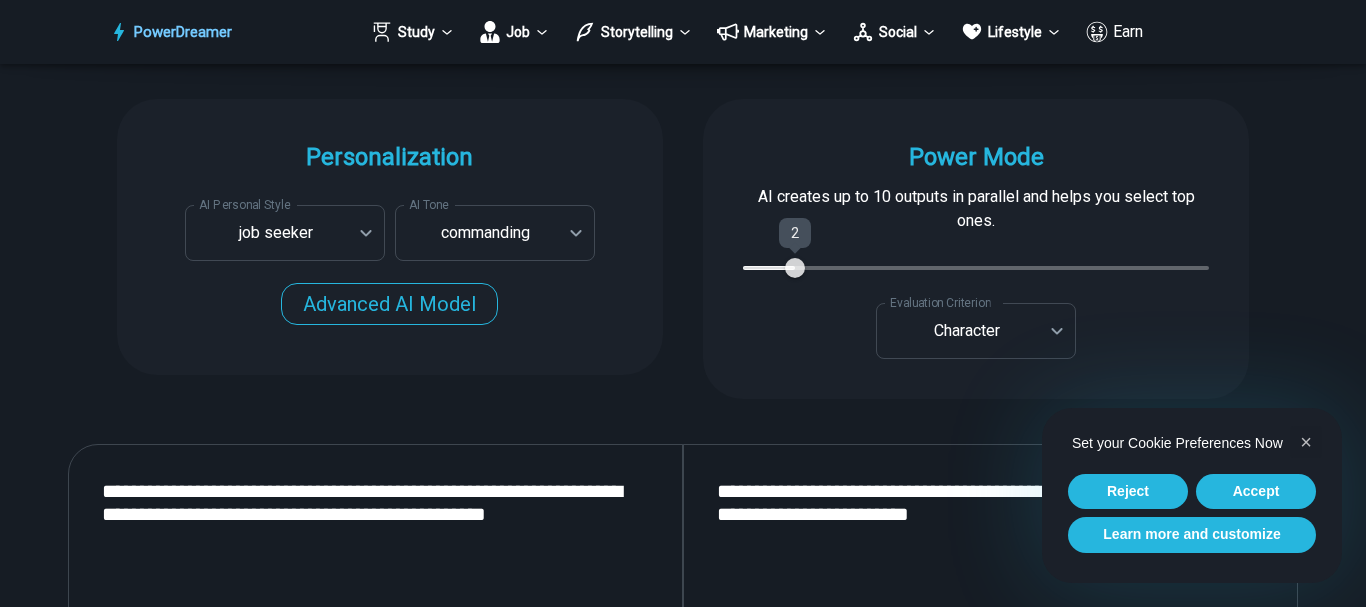 type on "*" 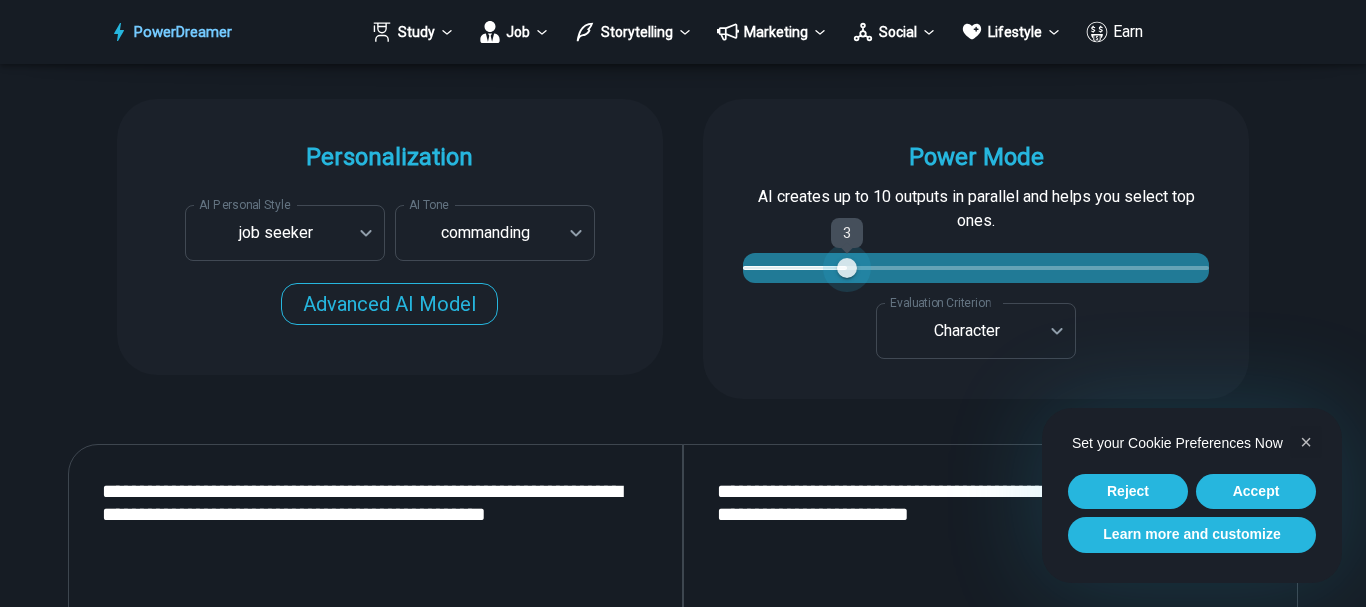 drag, startPoint x: 785, startPoint y: 267, endPoint x: 865, endPoint y: 271, distance: 80.09994 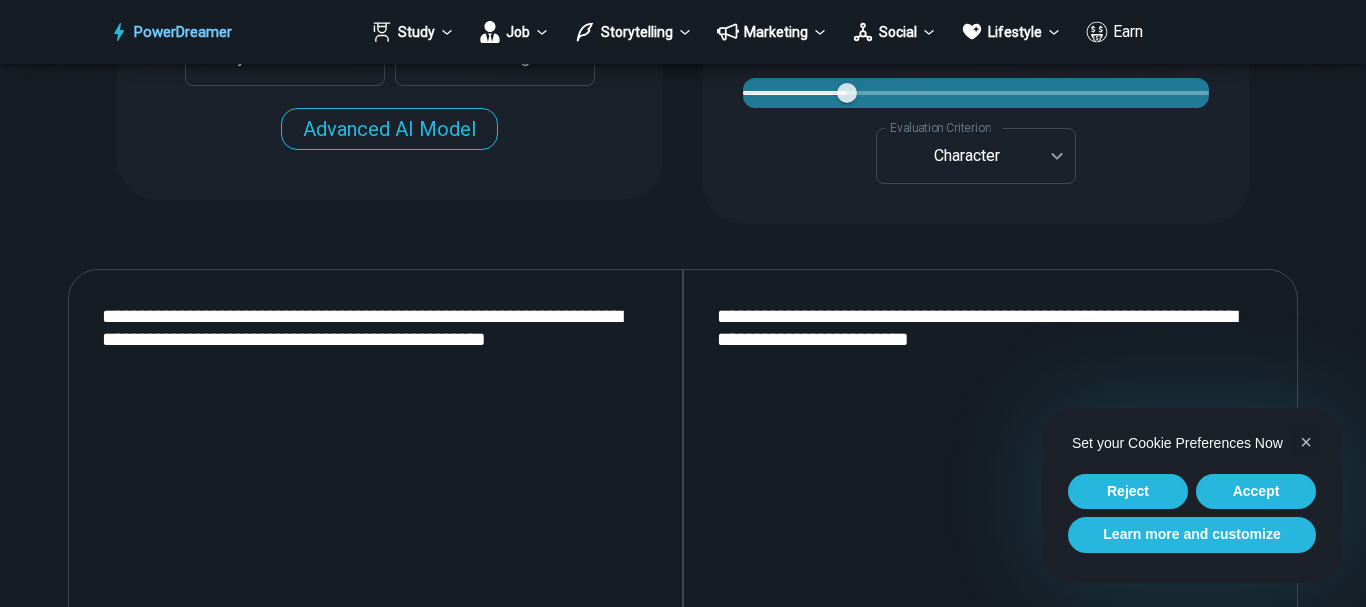 scroll, scrollTop: 2163, scrollLeft: 0, axis: vertical 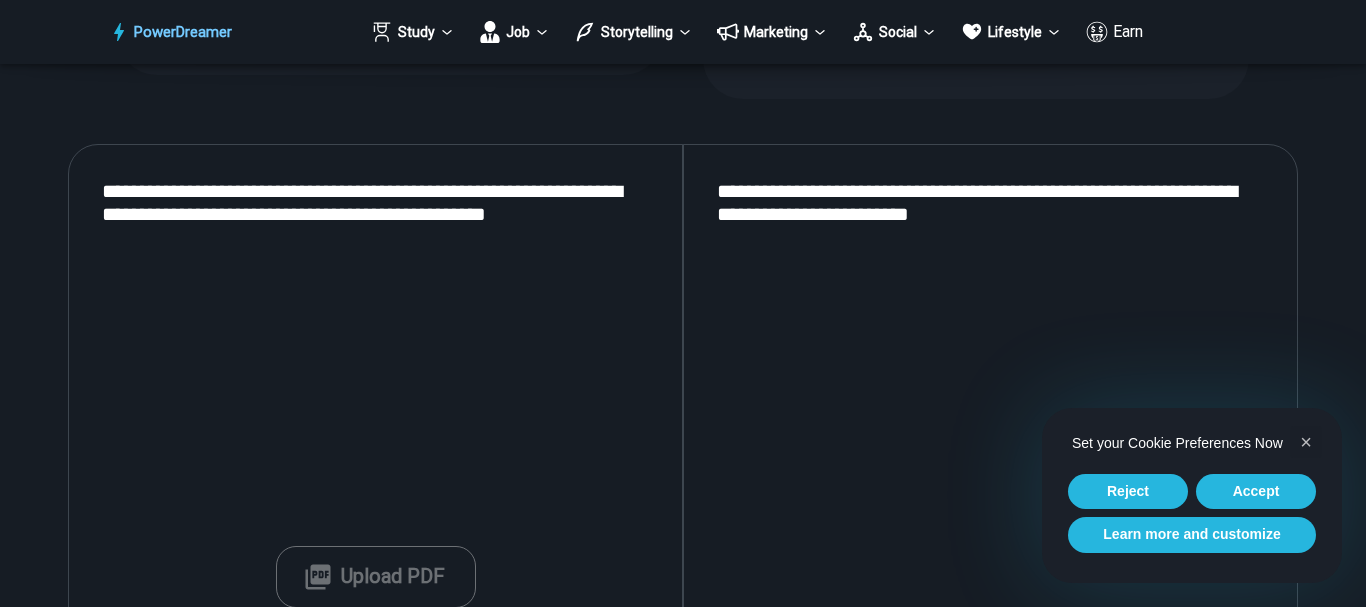 click on "**********" at bounding box center [990, 410] 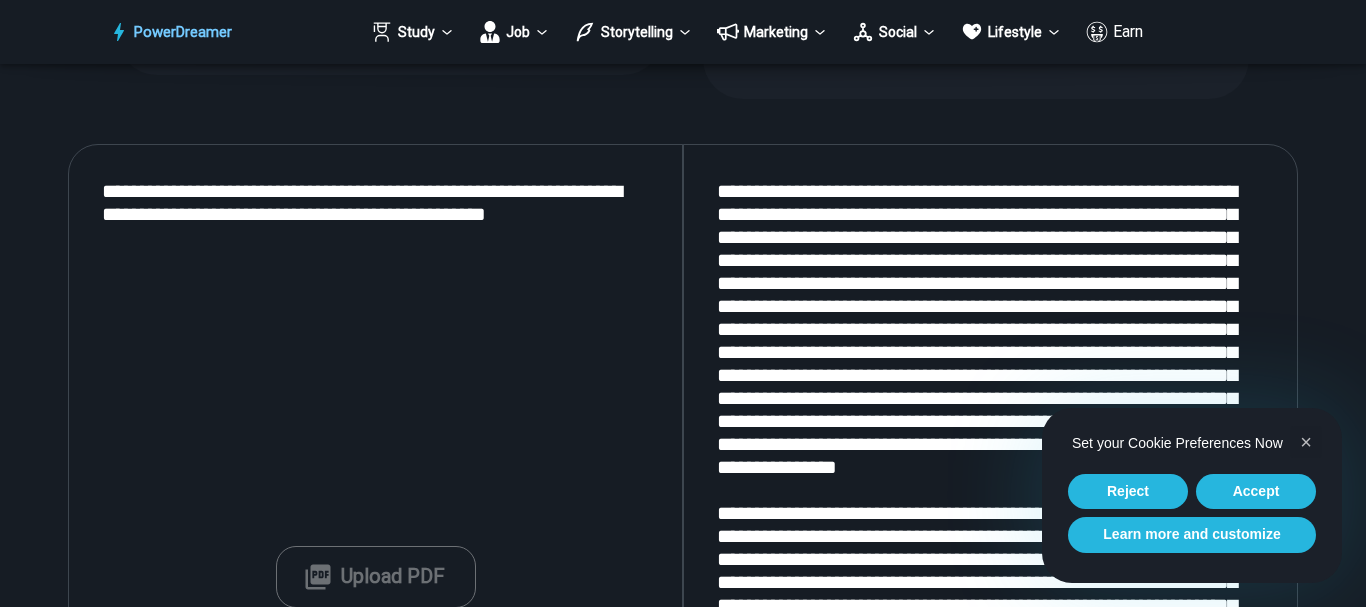 scroll, scrollTop: 2316, scrollLeft: 0, axis: vertical 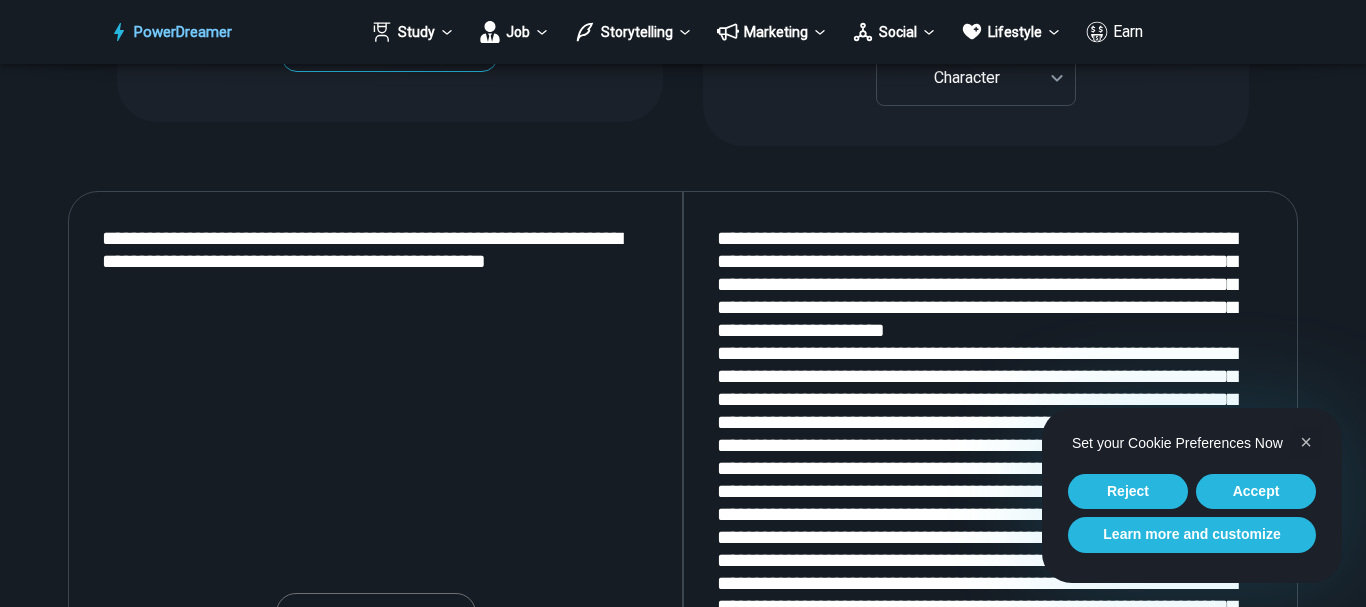 type on "**********" 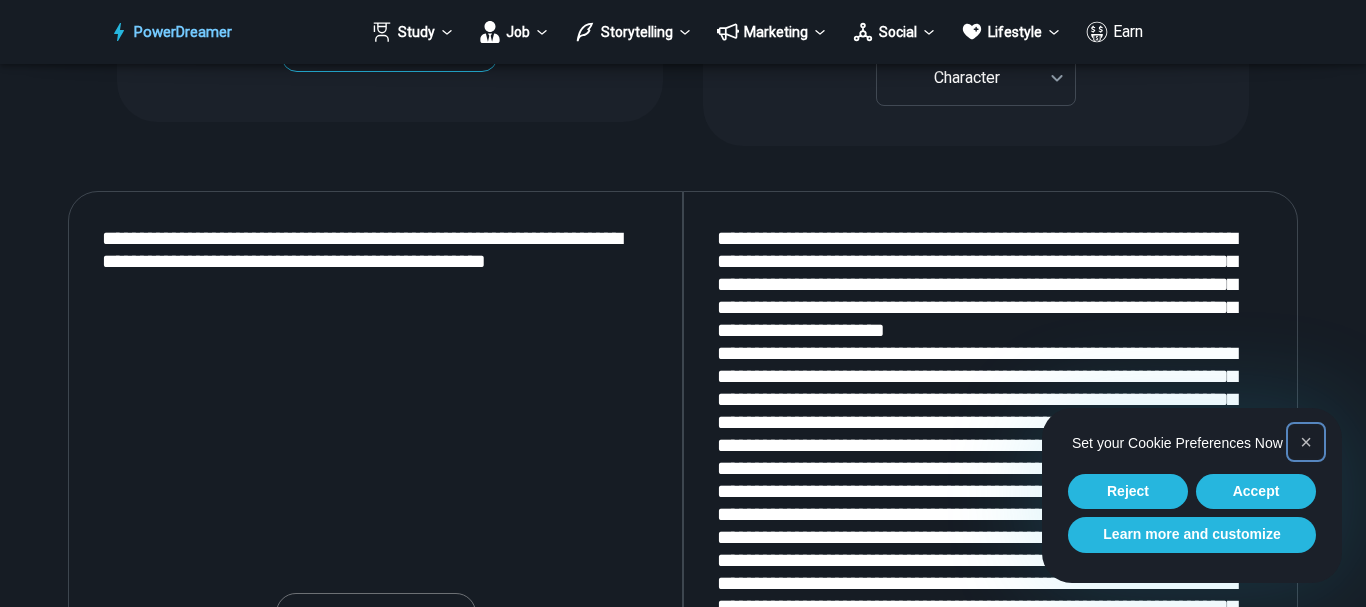 type 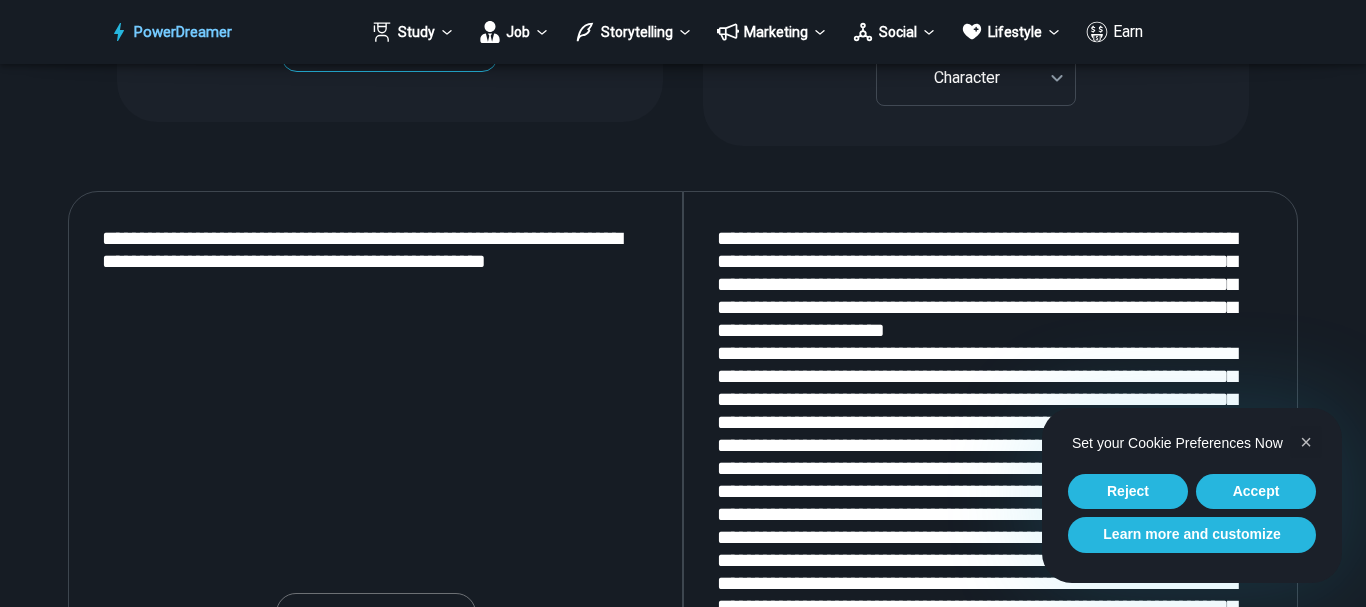 click on "**********" at bounding box center [375, 457] 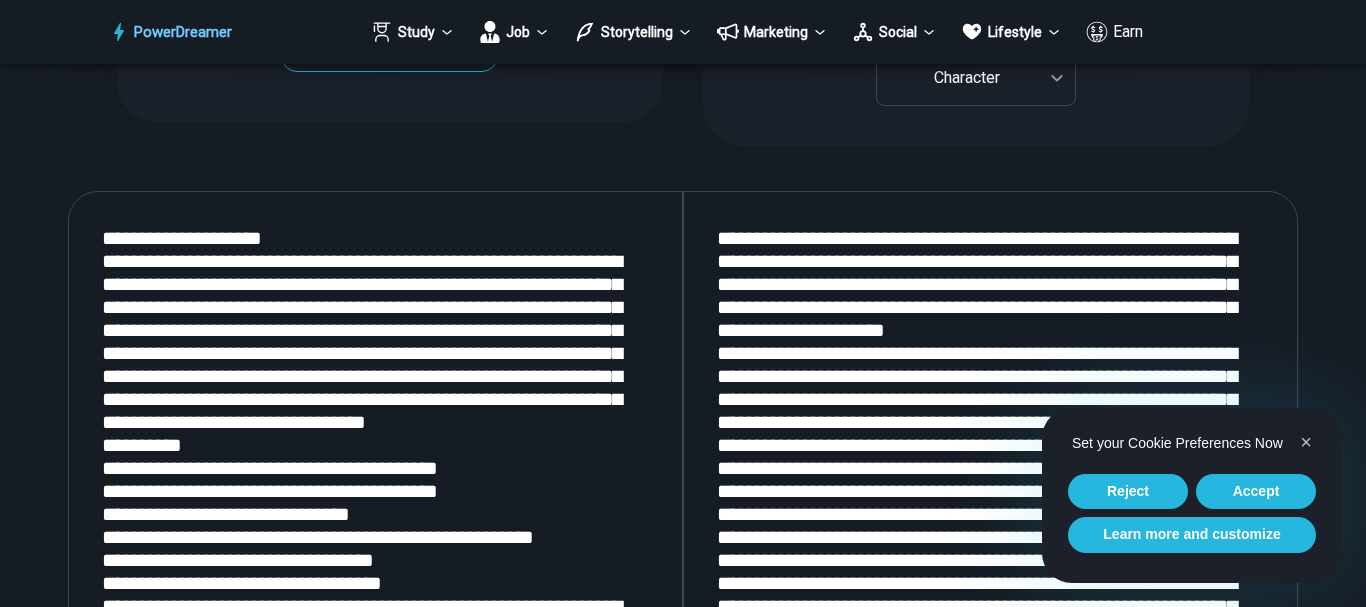 scroll, scrollTop: 2316, scrollLeft: 0, axis: vertical 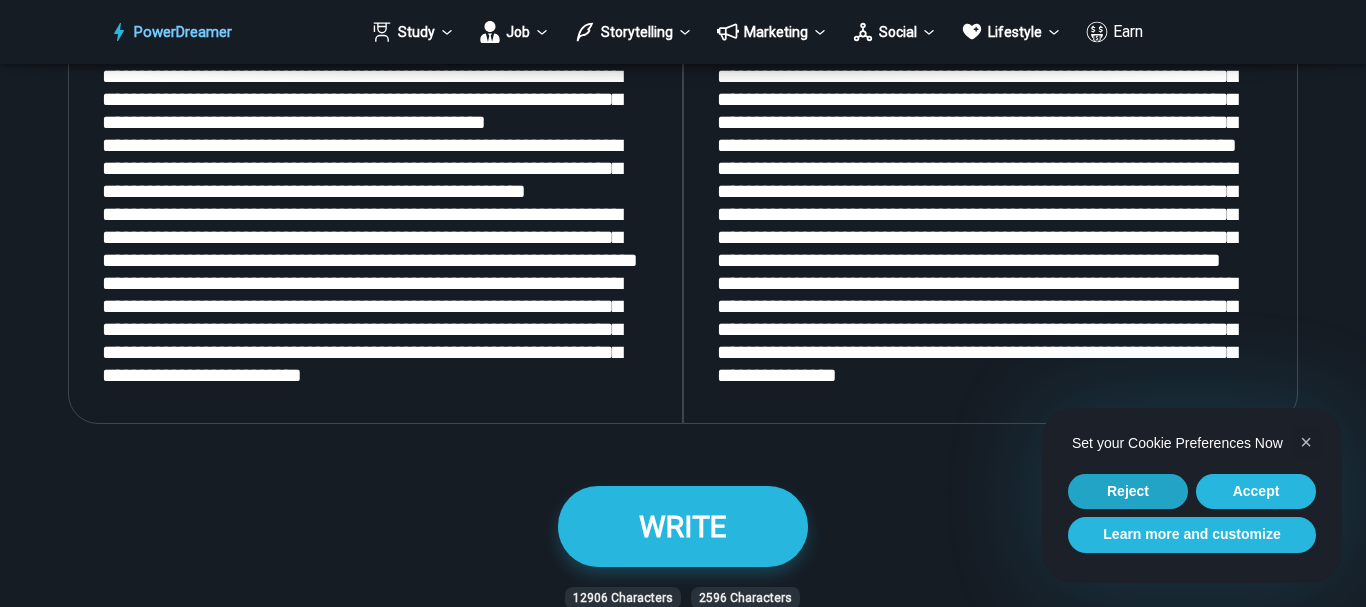 type on "**********" 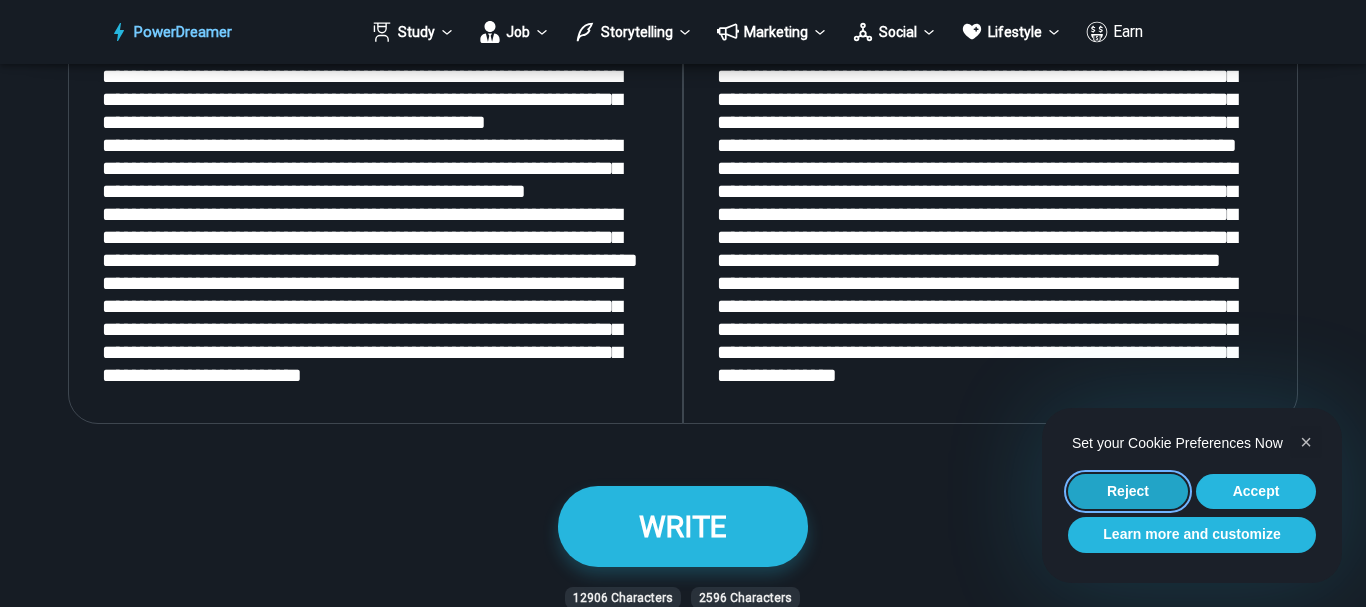 click on "Reject" at bounding box center (1128, 492) 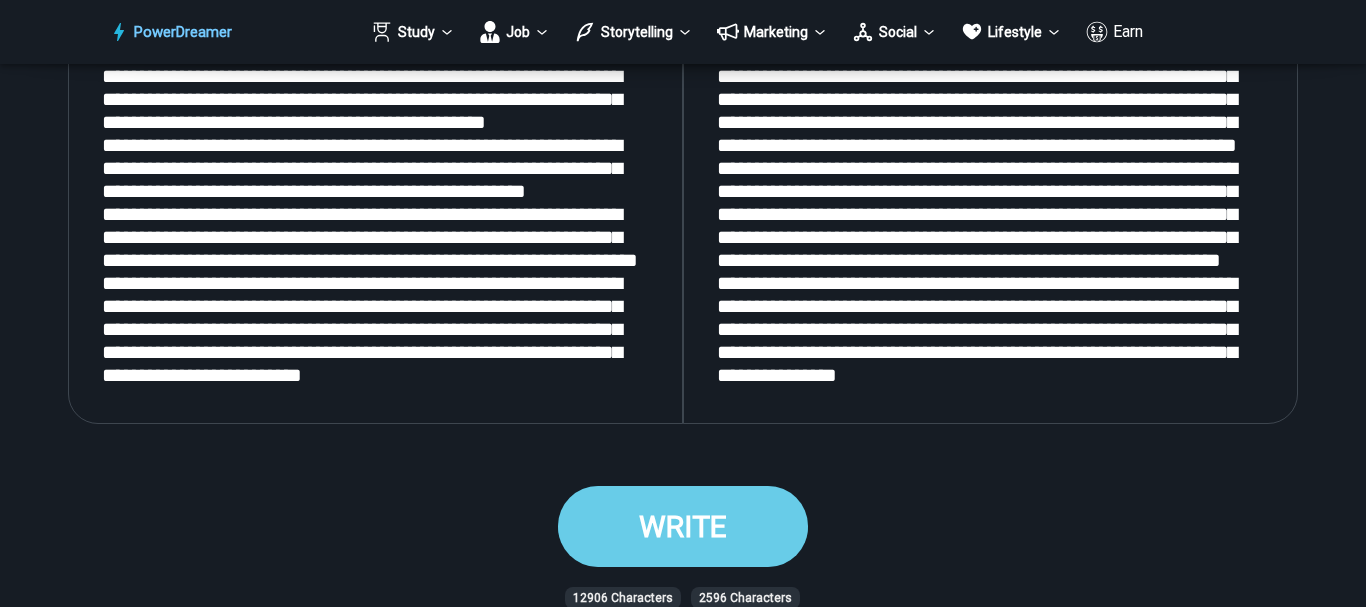click on "WRITE" at bounding box center (683, 526) 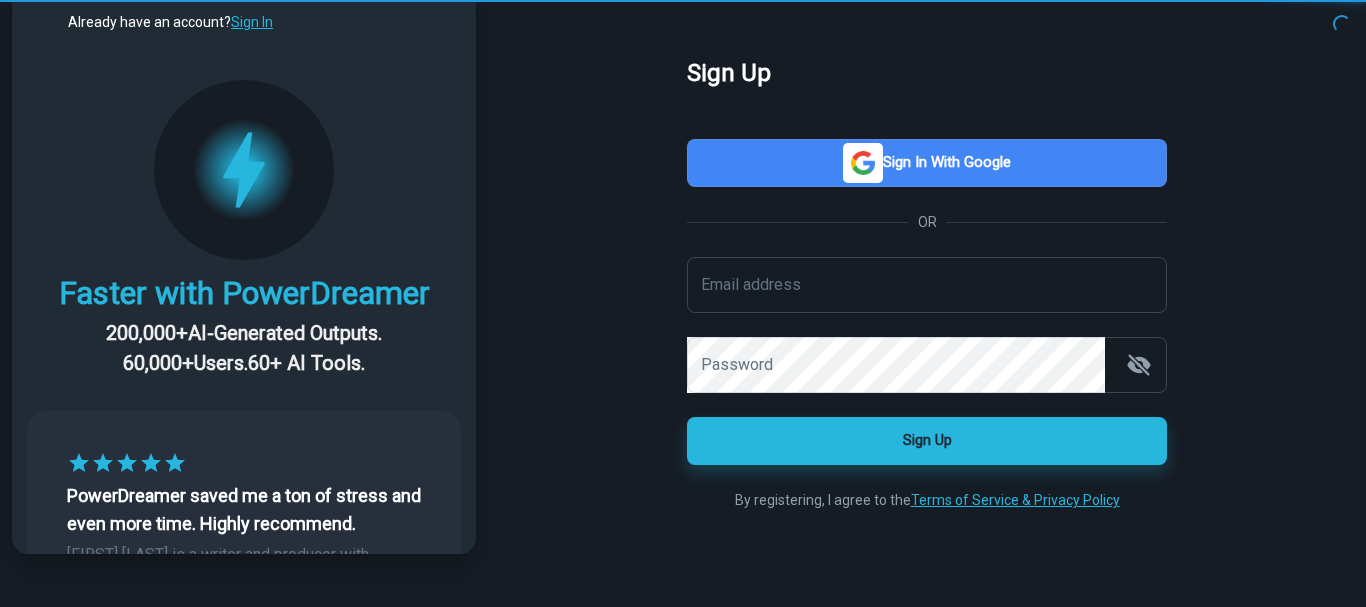 scroll, scrollTop: 0, scrollLeft: 0, axis: both 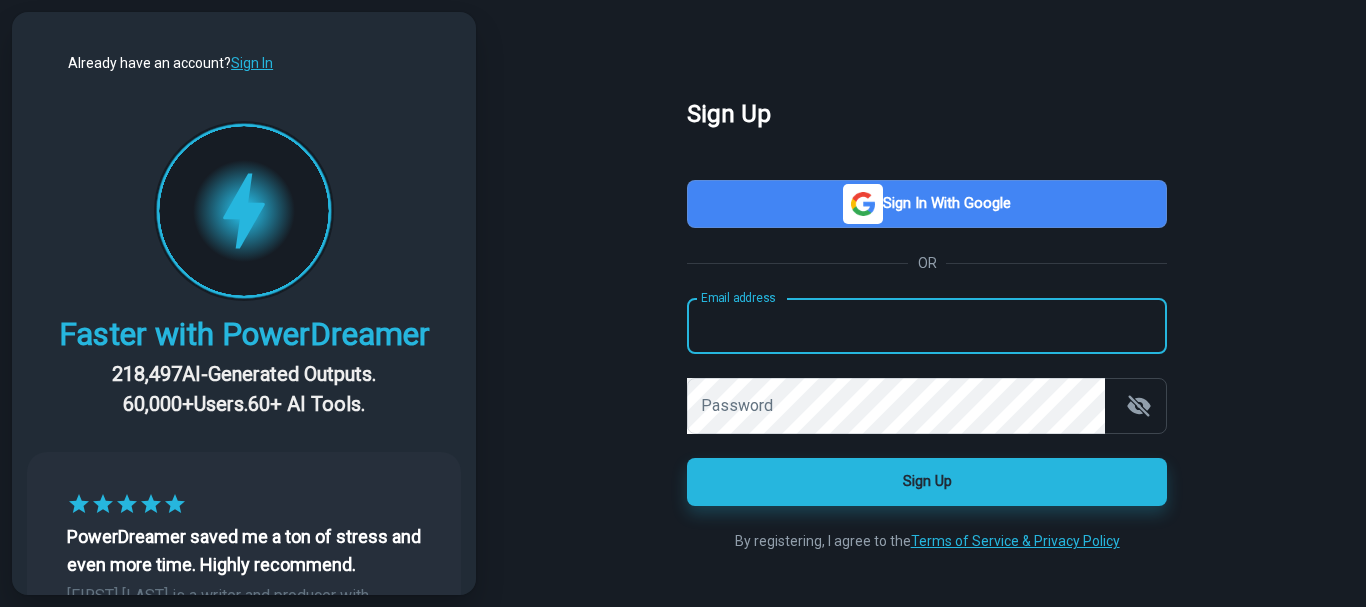 click on "Email address" at bounding box center (927, 326) 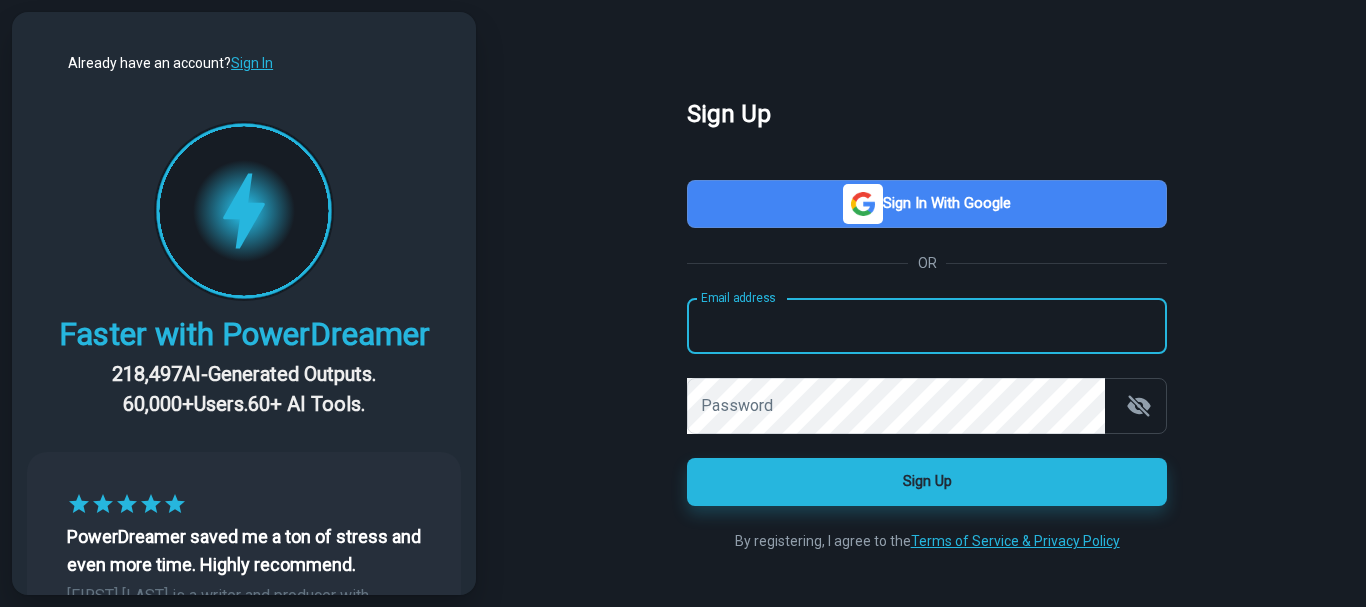 type on "**********" 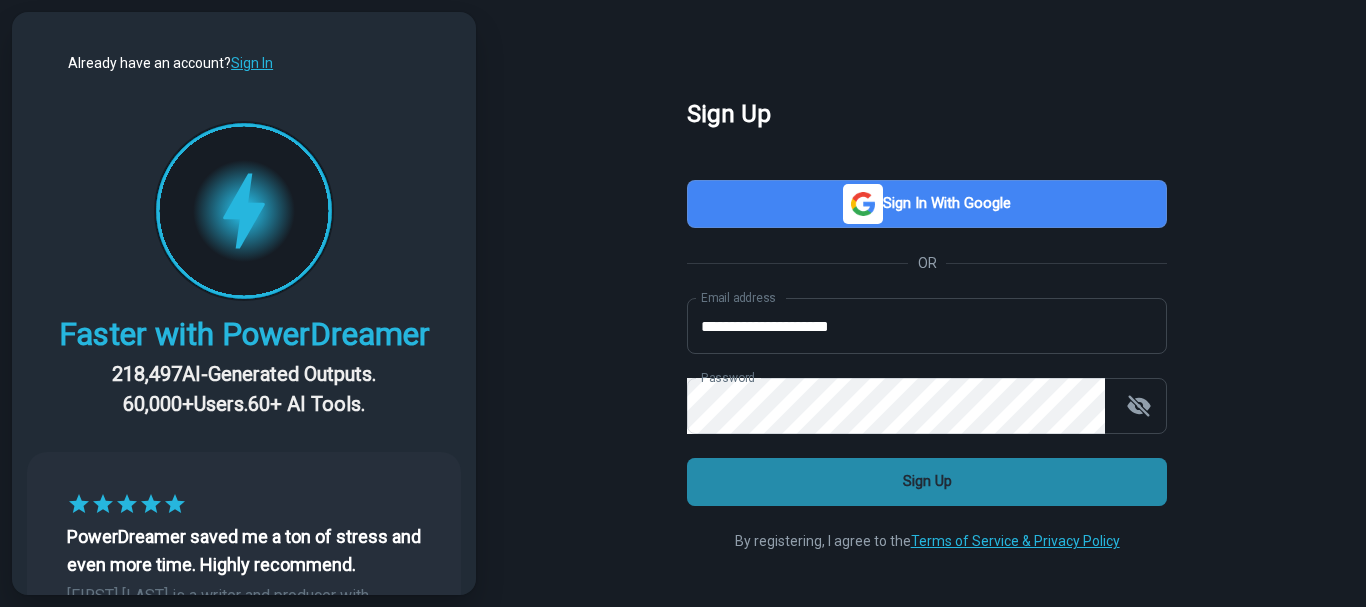click on "Sign Up" at bounding box center (927, 482) 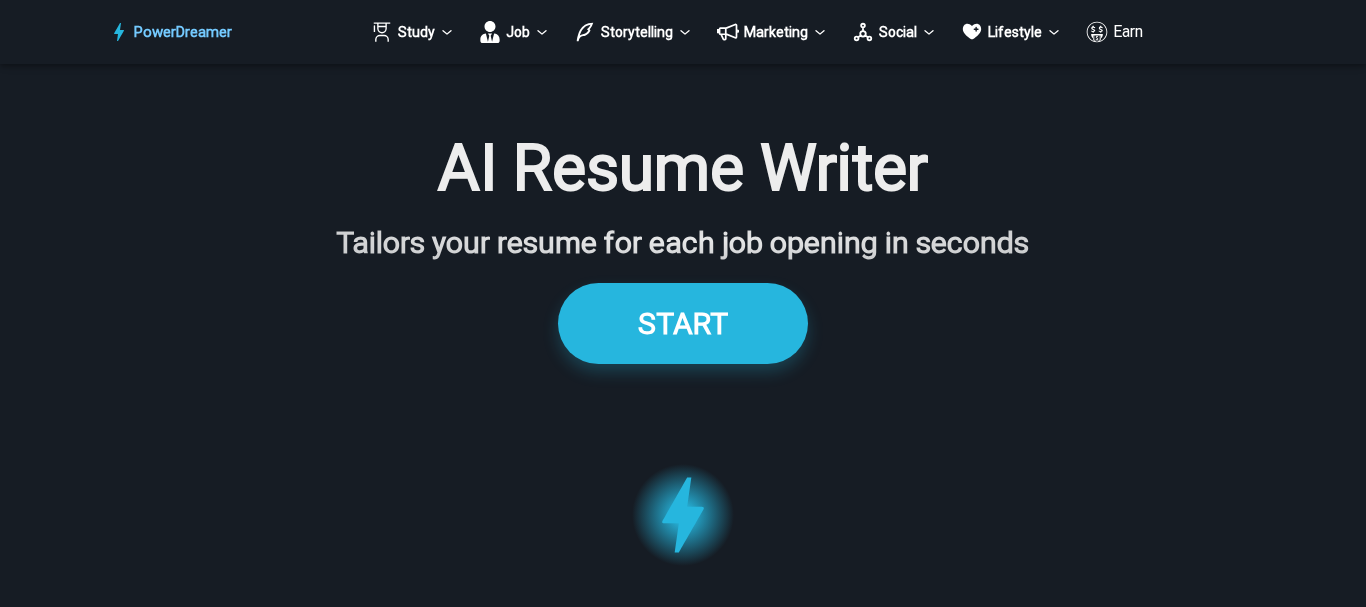 scroll, scrollTop: 0, scrollLeft: 0, axis: both 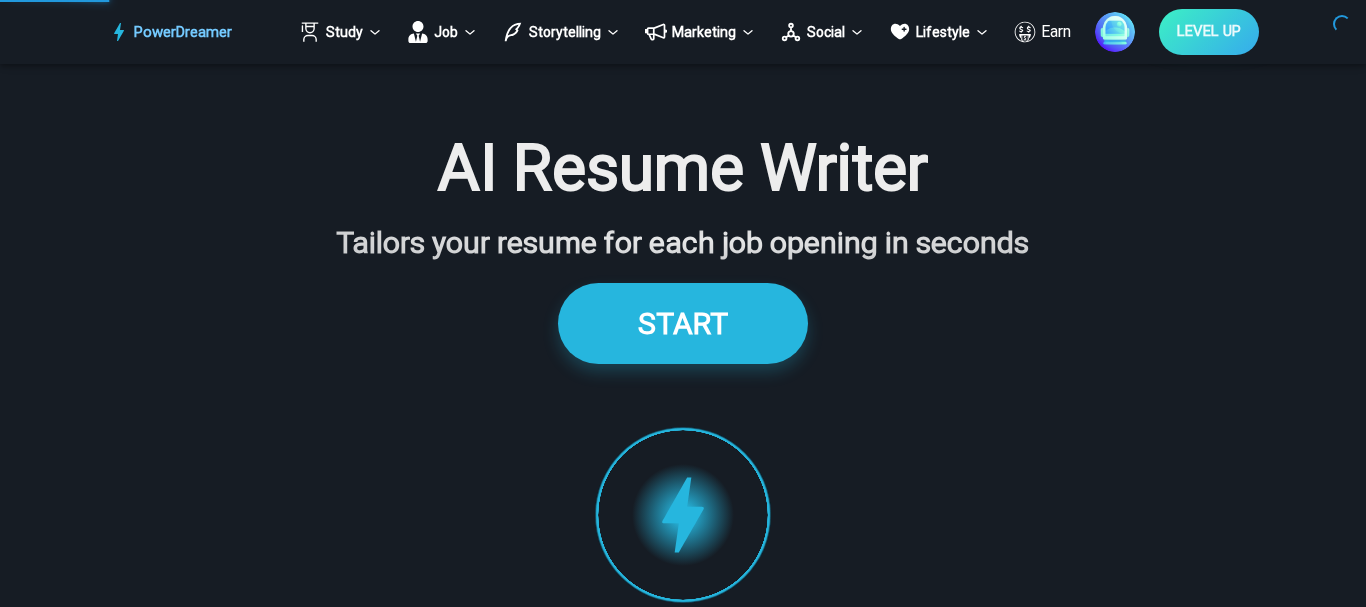 click on "START Faster with PowerDreamer 218,496  AI-Generated Outputs.  60,000+  PowerDreamer  Users.  60+ AI Tools. PowerDreamer saved me a ton of stress and even more time. Highly recommend. Bailey Vogt is a writer and producer with experience at Morning Rush, Arizona PBS, Metro Weekly and The Washington Times I received a job offer today that your awesome website helped me get. Thank you! I will be singing your praises. Matt S. signed up to PowerDreamer November 30th 2023 and received his job offer February 1st 2024 Absolutely love this program!! I'm usually hesitant to pay for anything without being able to try it for free first. However, I was desperate to get resume writing help and this program far exceeded my expectations! I have been telling anyone I know looking for a job to try it. Maura Duffy Best AI tool I've used for matching your resume to the job description. It provides unique perspectives that you wouldn't even fathom on your own and I would 100% recommend to a friend. Kyle Kimball Alix Harvey" at bounding box center (682, 1123) 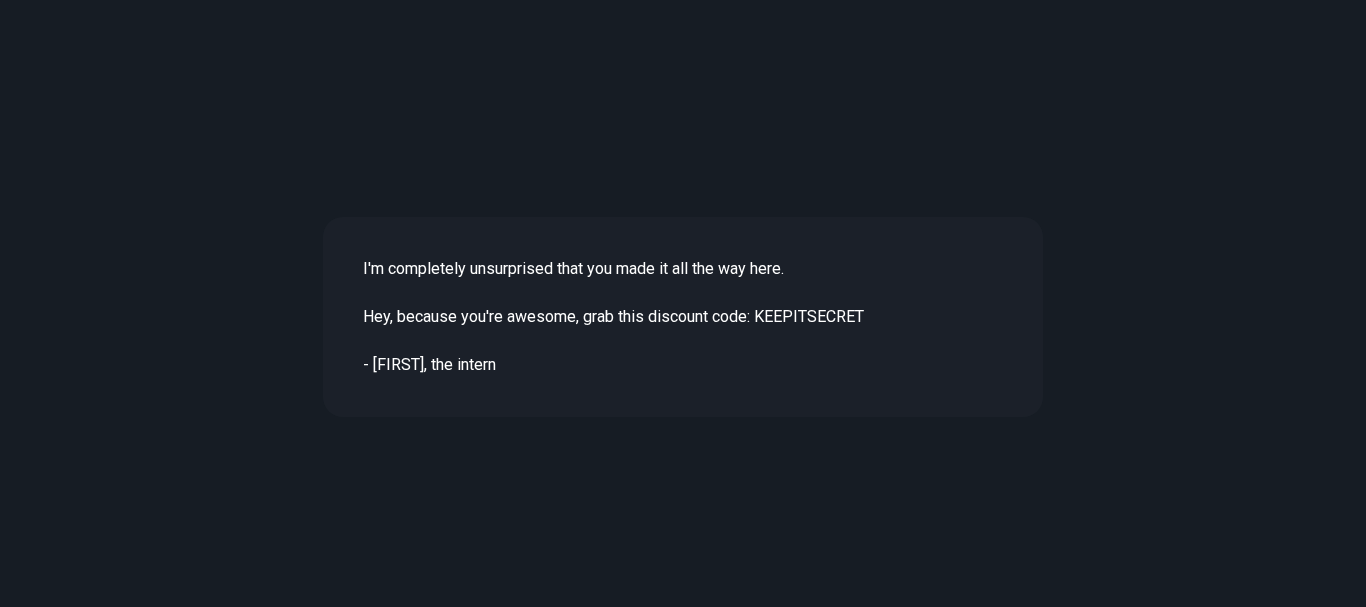 scroll, scrollTop: 5000, scrollLeft: 0, axis: vertical 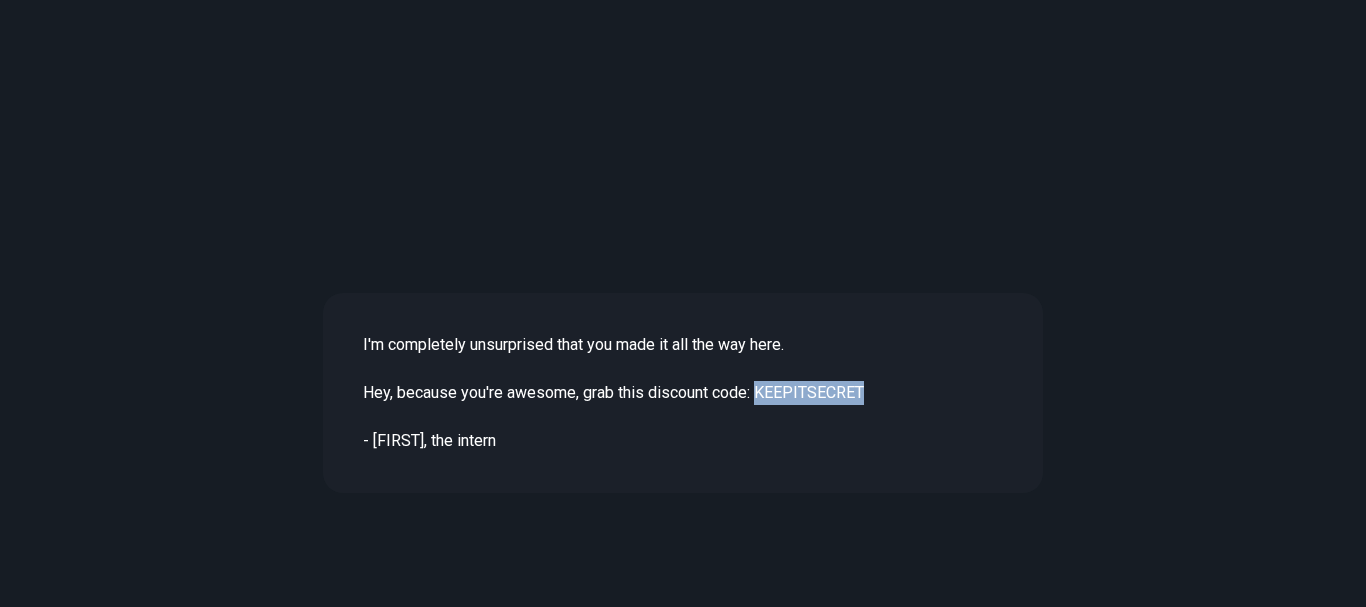 drag, startPoint x: 761, startPoint y: 392, endPoint x: 891, endPoint y: 399, distance: 130.18832 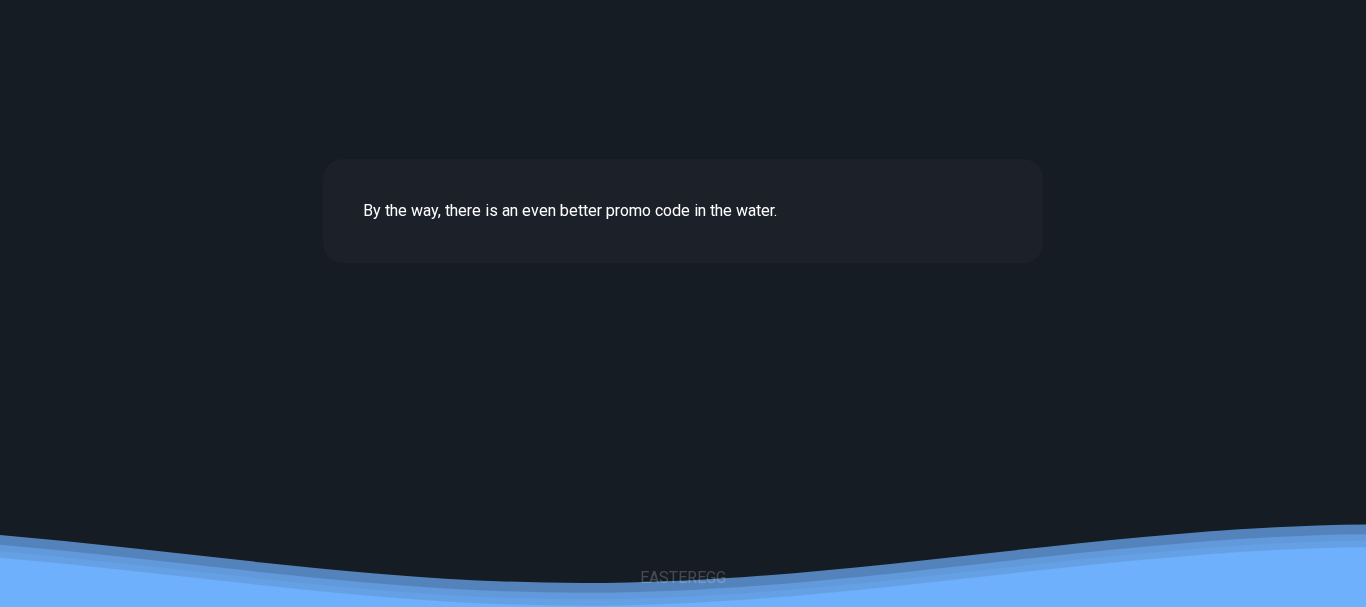 scroll, scrollTop: 8372, scrollLeft: 0, axis: vertical 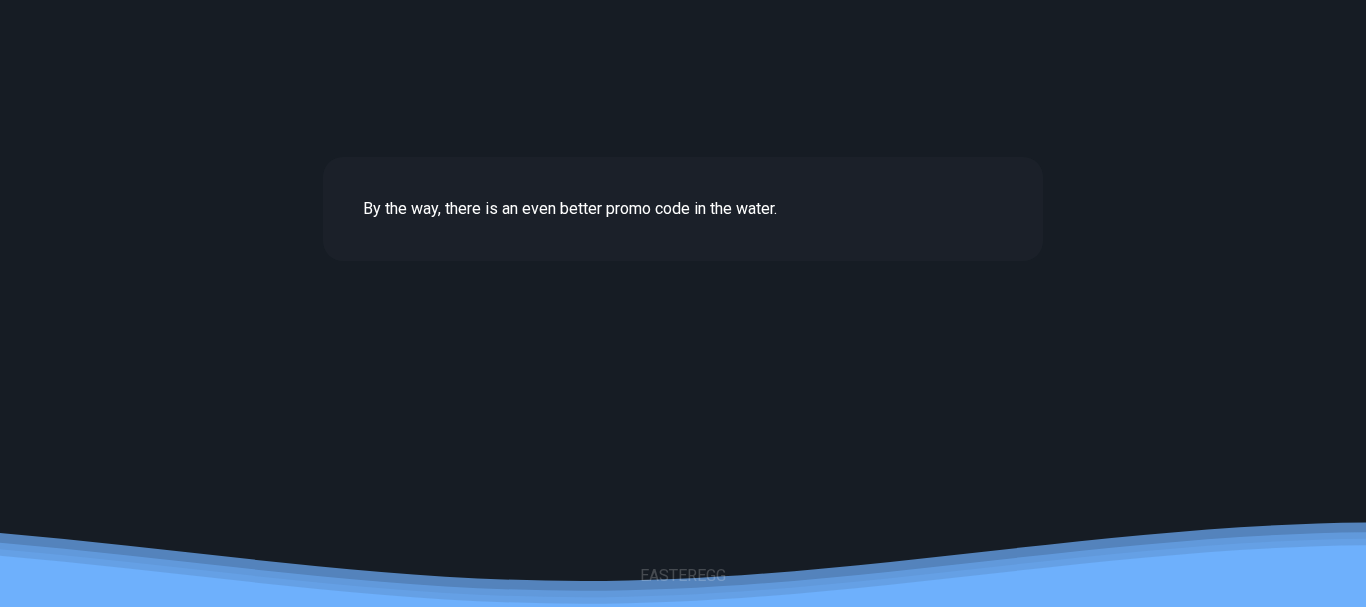 drag, startPoint x: 180, startPoint y: 536, endPoint x: 711, endPoint y: 579, distance: 532.7382 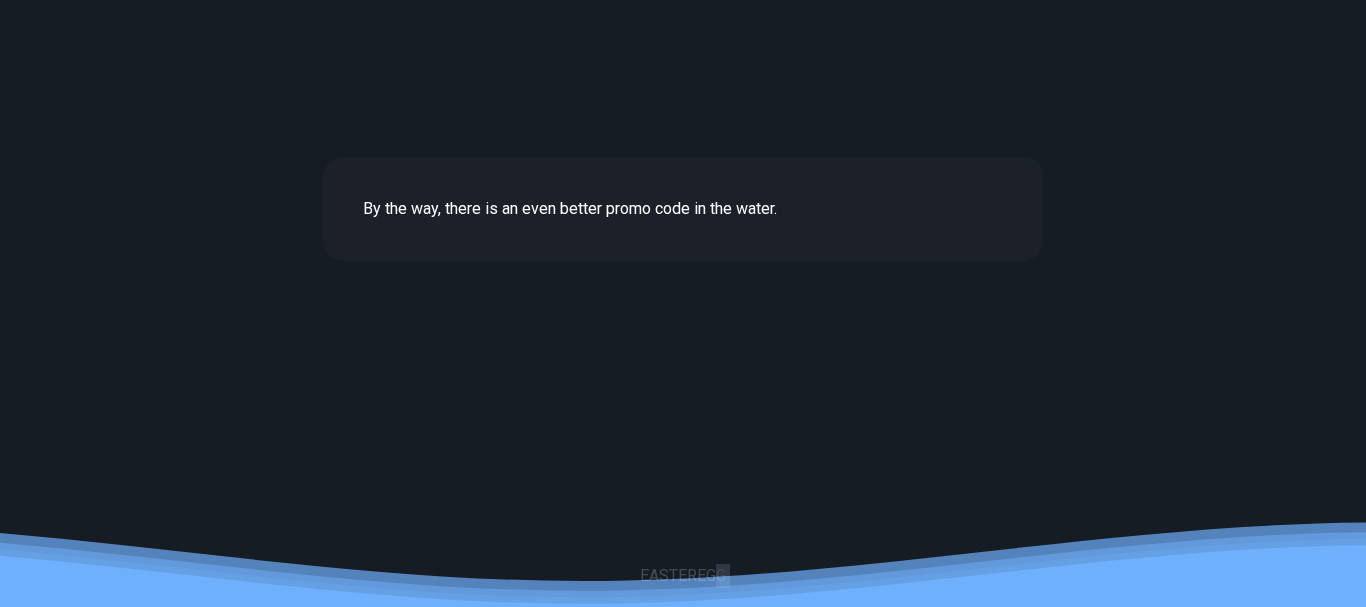 click on "EASTEREGG" at bounding box center (683, 576) 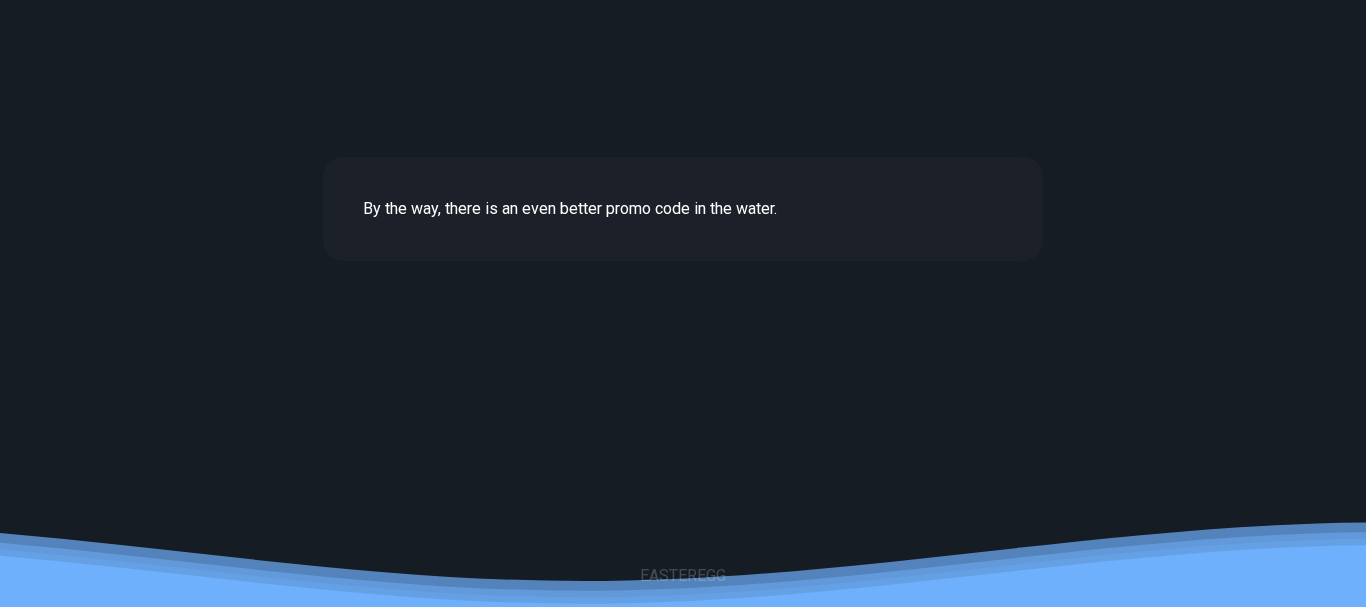 drag, startPoint x: 725, startPoint y: 579, endPoint x: 767, endPoint y: 579, distance: 42 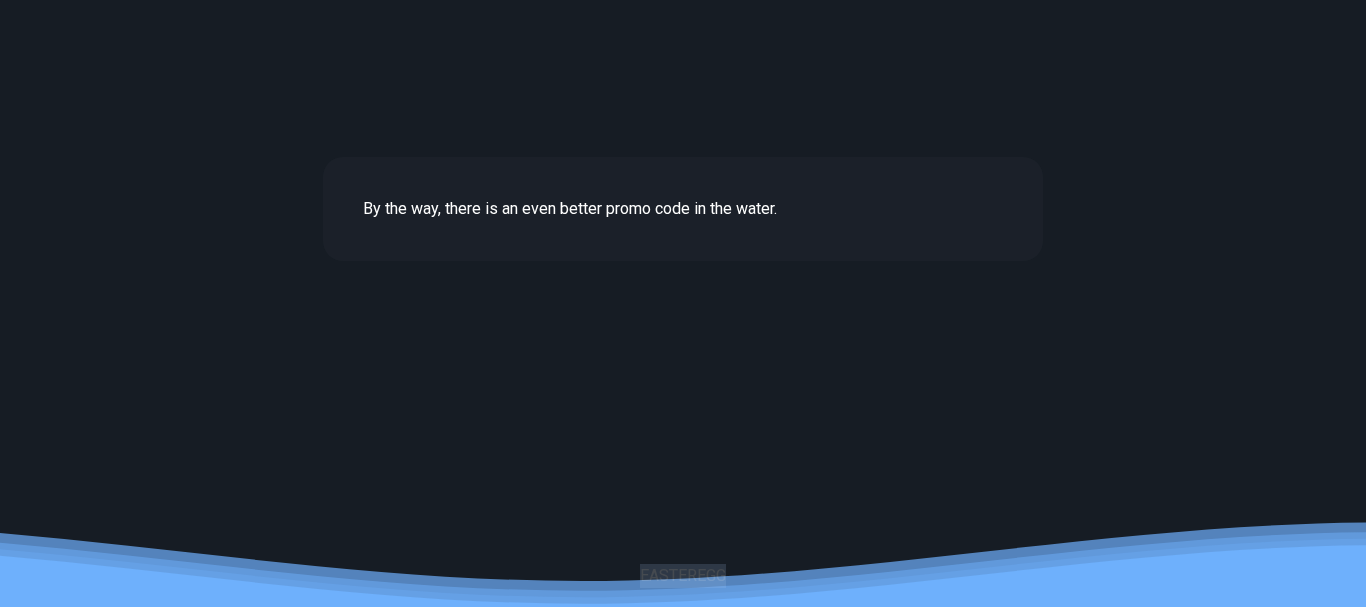 drag, startPoint x: 765, startPoint y: 577, endPoint x: 620, endPoint y: 579, distance: 145.0138 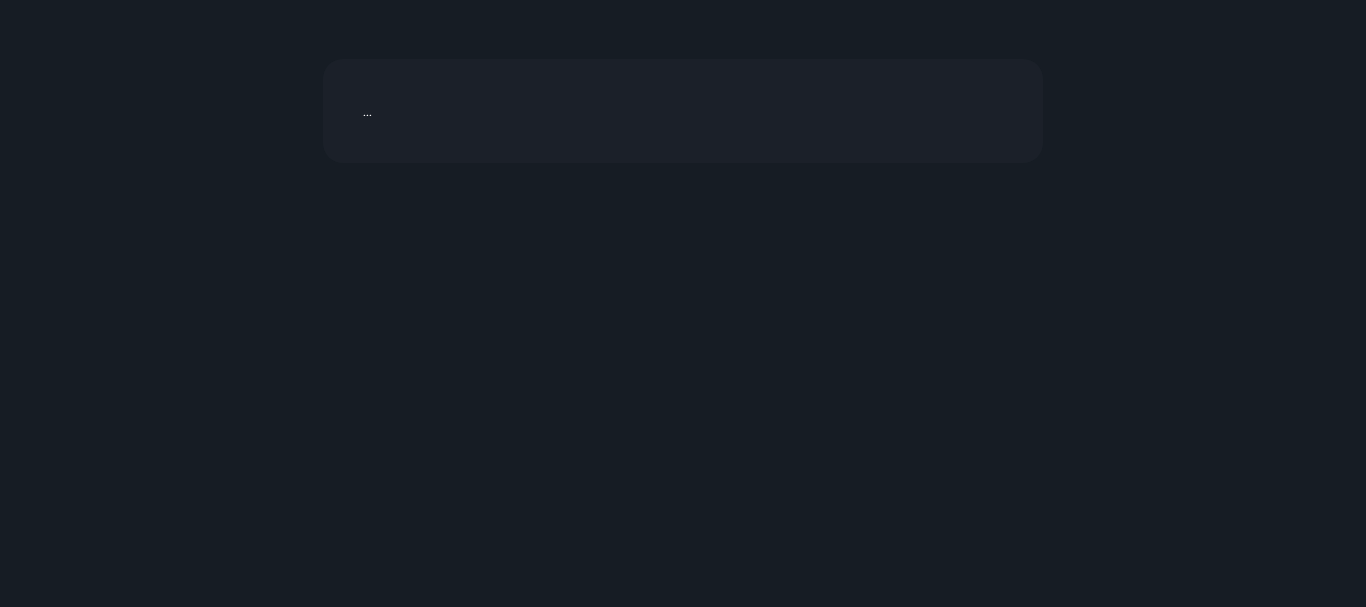 scroll, scrollTop: 7872, scrollLeft: 0, axis: vertical 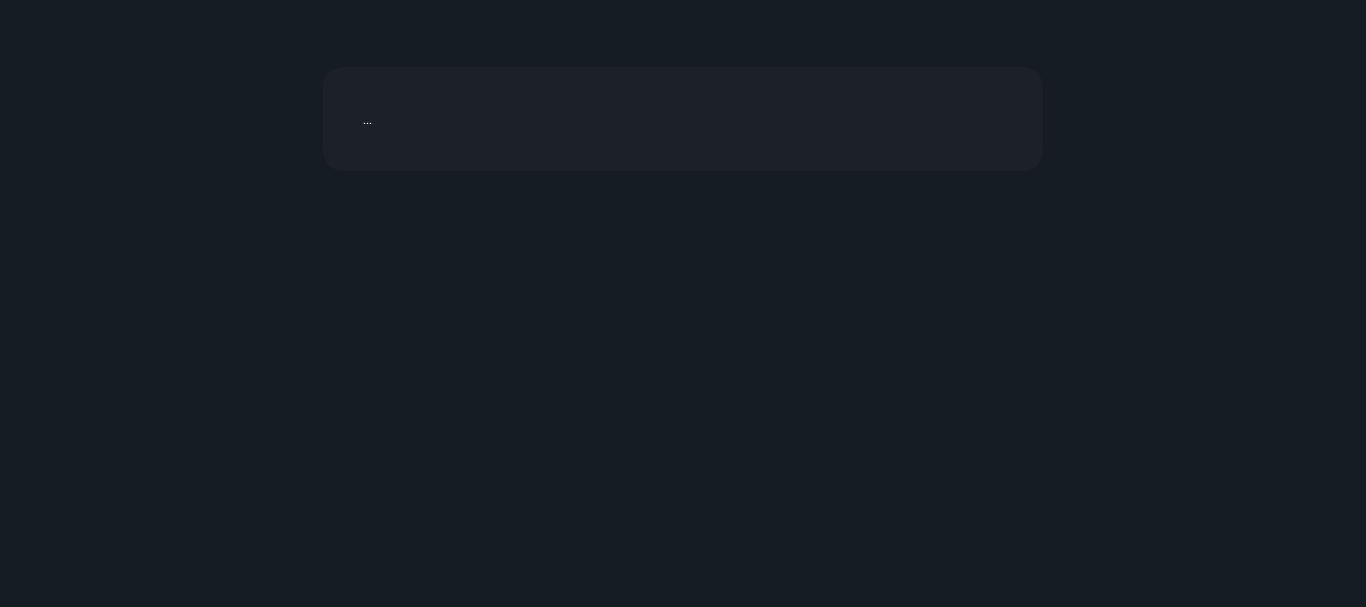 drag, startPoint x: 1365, startPoint y: 567, endPoint x: 1365, endPoint y: 163, distance: 404 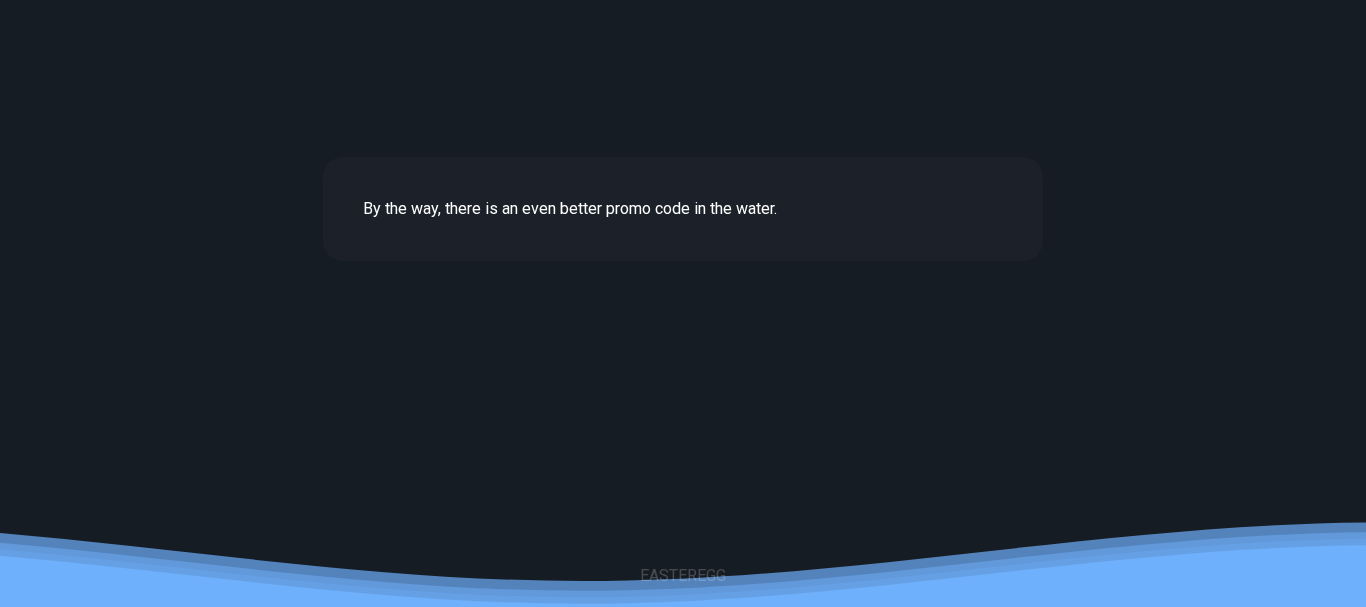 click on "Stop Wasting Time. Get Hired. Converse with brilliant AI Companions for work, fun or emotional support Your conversation was saved. Pick a plan to continue. Only $19.99 For 50 Professional Headshots   Pro $14.99/month 1M Credits/Month (~50K words) AI Resume Writer AI Cover Letter Generator AI Professional Headshot Generator AI Career Coach AI Resume Reviewer 60+ AI Tools Advanced AI Model Power Mode : 10x Output in Parallel LEVEL UP   Gold $19.99/month 2M Credits/Month (~100K words) AI Resume Writer AI Cover Letter Generator AI Professional Headshot Generator AI Career Coach AI Resume Reviewer 60+ AI Tools Advanced AI Model Power Mode : 10x Output in Parallel LEVEL UP   Diamond $50/month 5M Credits/Month (~250K words) AI Resume Writer AI Cover Letter Generator AI Professional Headshot Generator AI Career Coach AI Resume Reviewer 60+ AI Tools Advanced AI Model Power Mode : 10x Output in Parallel LEVEL UP START Faster with PowerDreamer 218,497  AI-Generated Outputs.  60,000+  PowerDreamer  Users.  Jess B. ." at bounding box center (683, -3883) 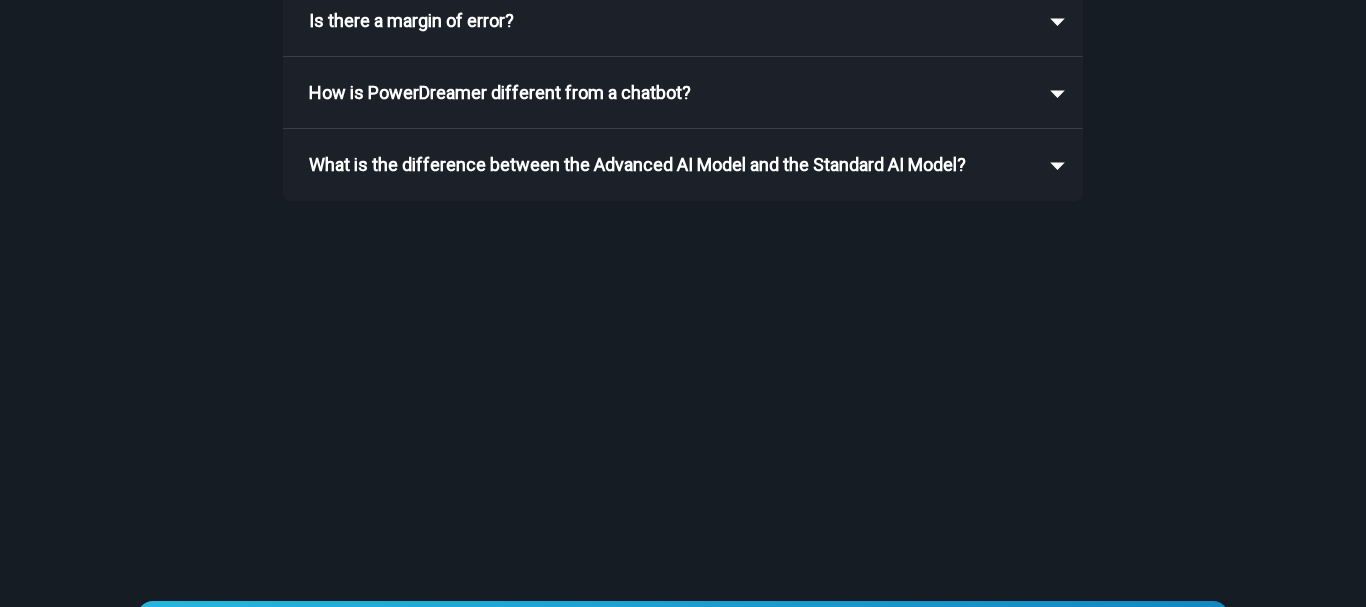 scroll, scrollTop: 0, scrollLeft: 0, axis: both 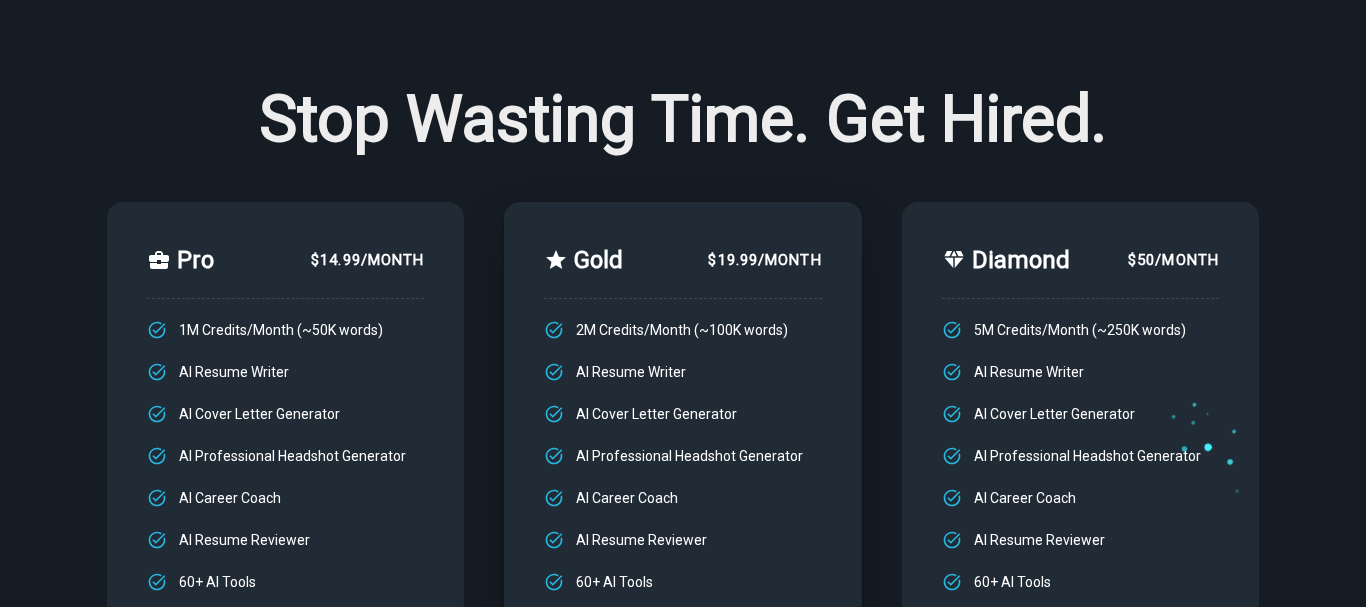 drag, startPoint x: 929, startPoint y: 296, endPoint x: 930, endPoint y: 23, distance: 273.00183 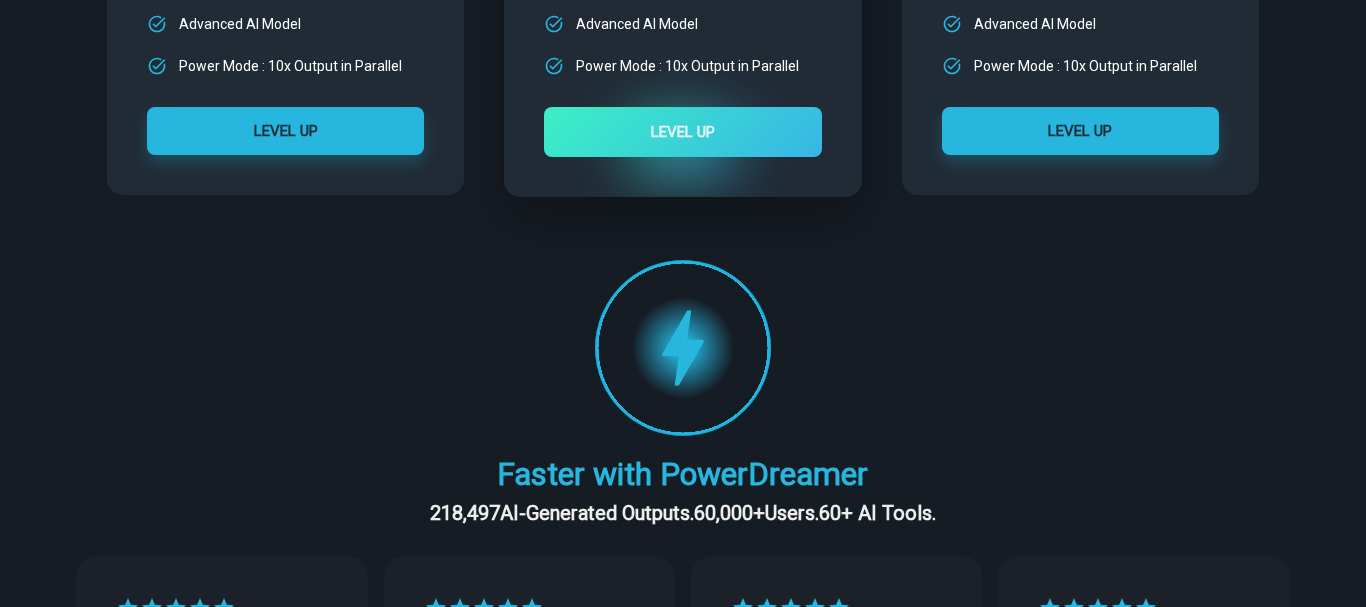 scroll, scrollTop: 700, scrollLeft: 0, axis: vertical 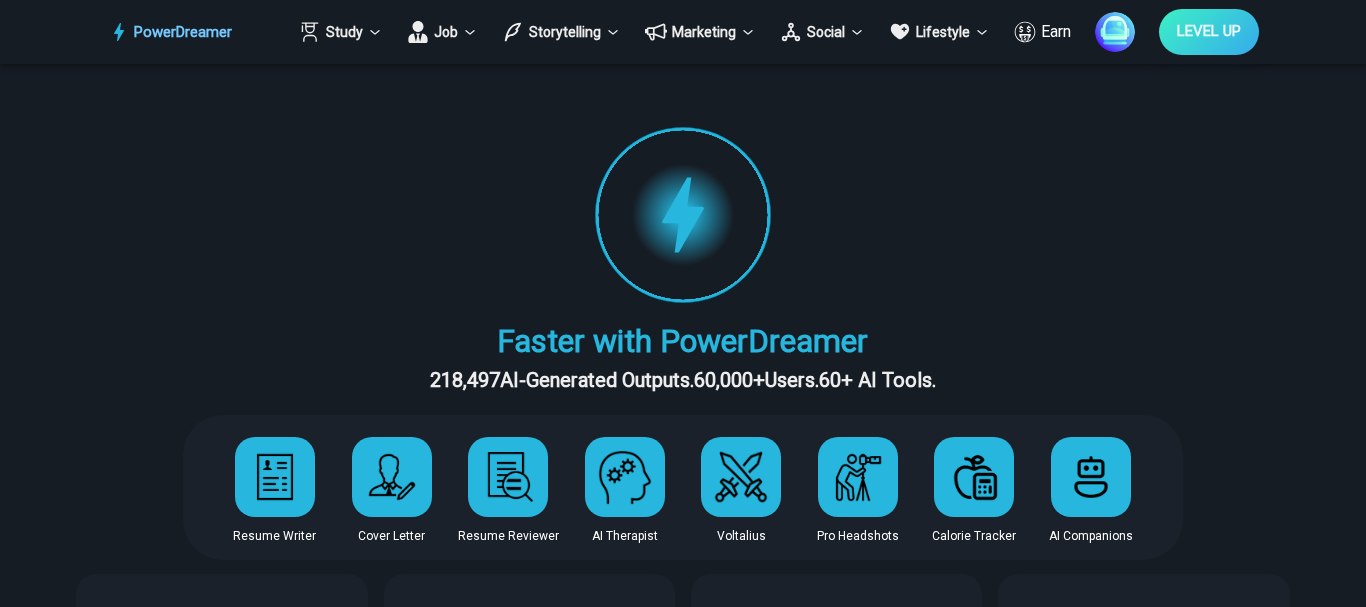 click at bounding box center (275, 477) 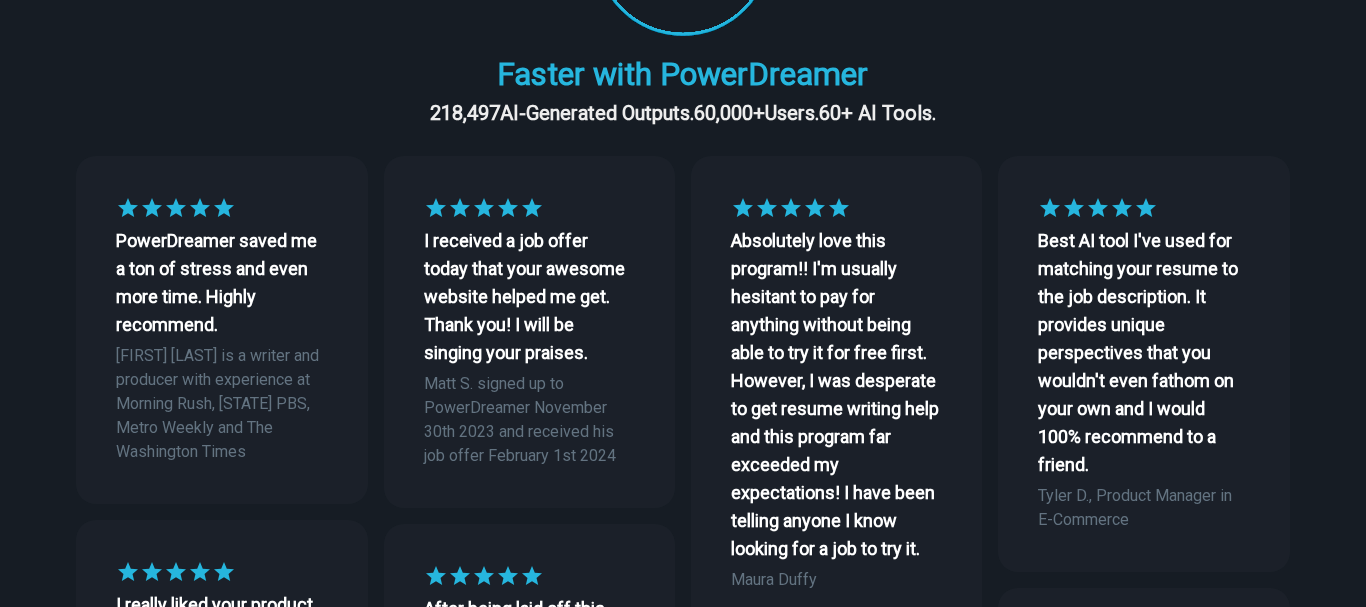scroll, scrollTop: 1700, scrollLeft: 0, axis: vertical 